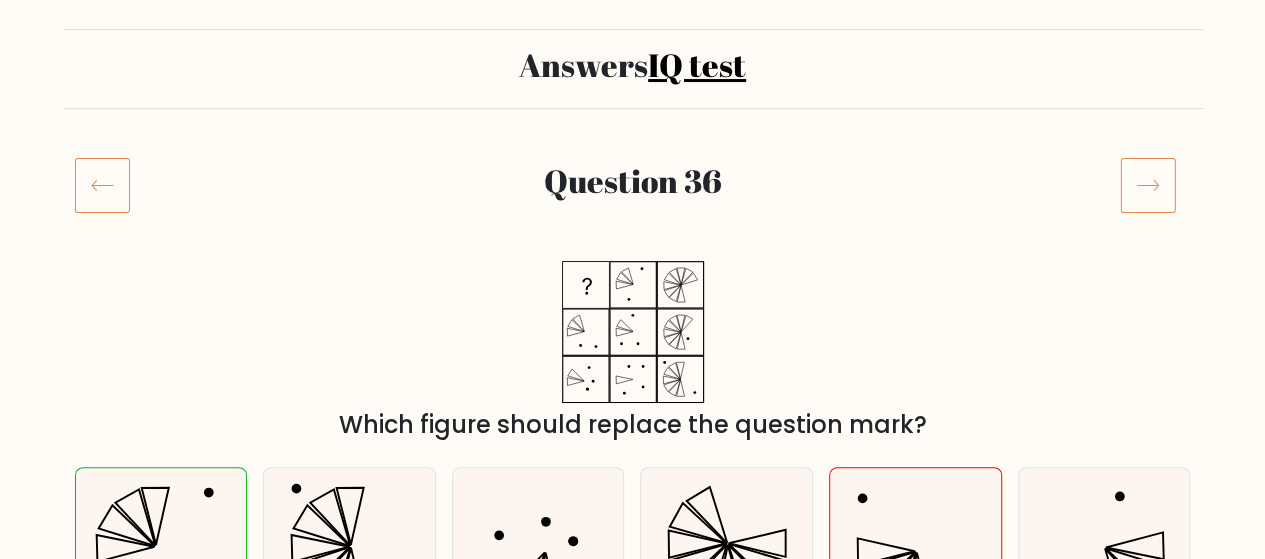 scroll, scrollTop: 0, scrollLeft: 0, axis: both 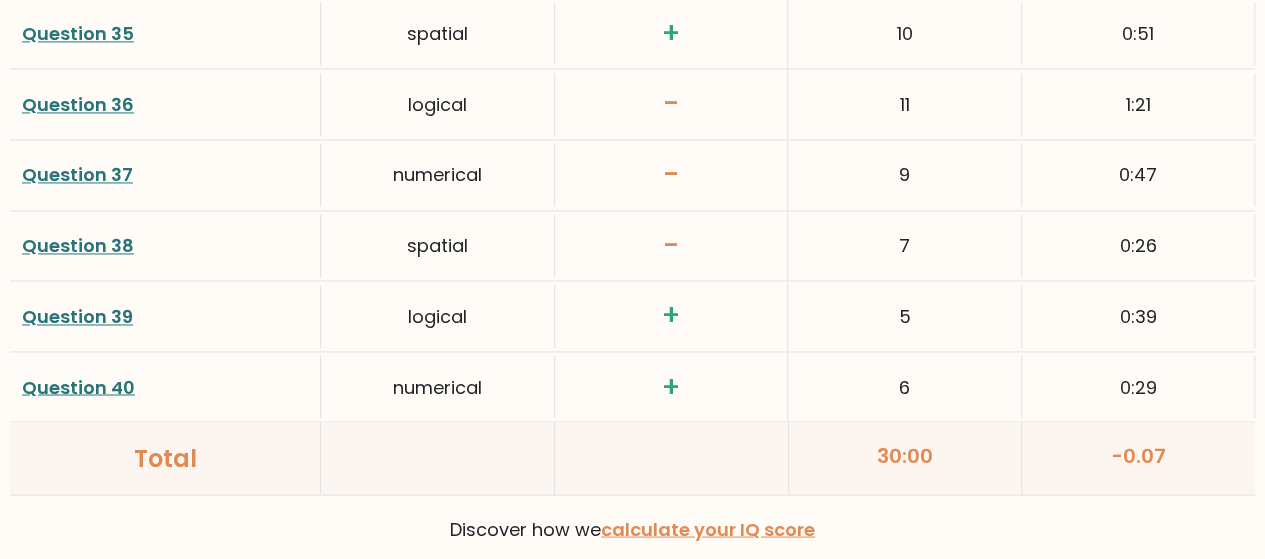 click on "Question 37" at bounding box center (77, 174) 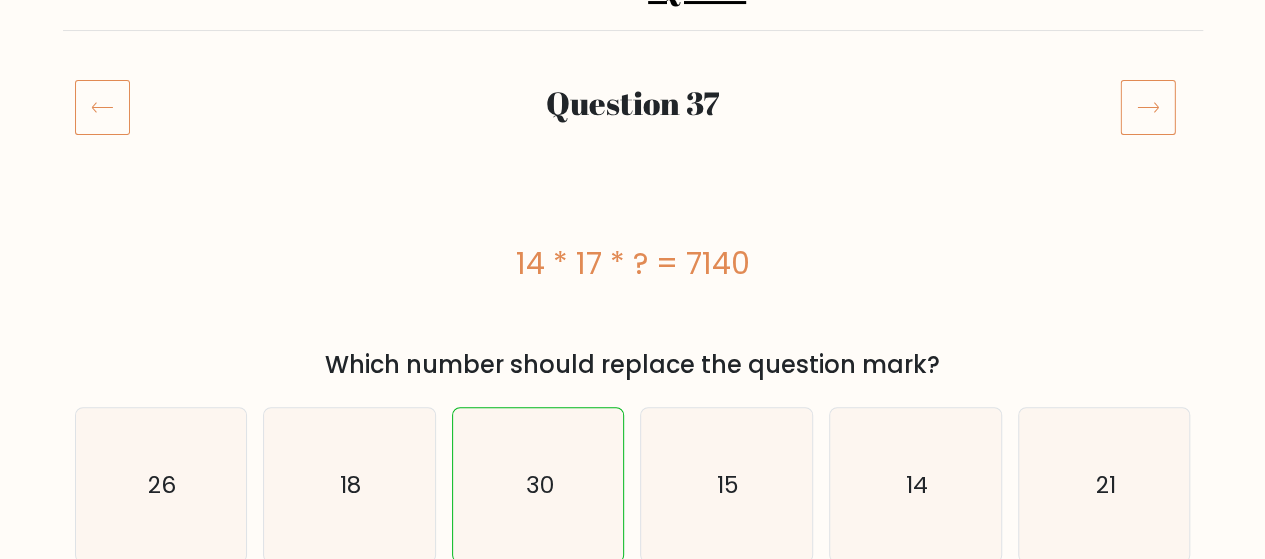 scroll, scrollTop: 200, scrollLeft: 0, axis: vertical 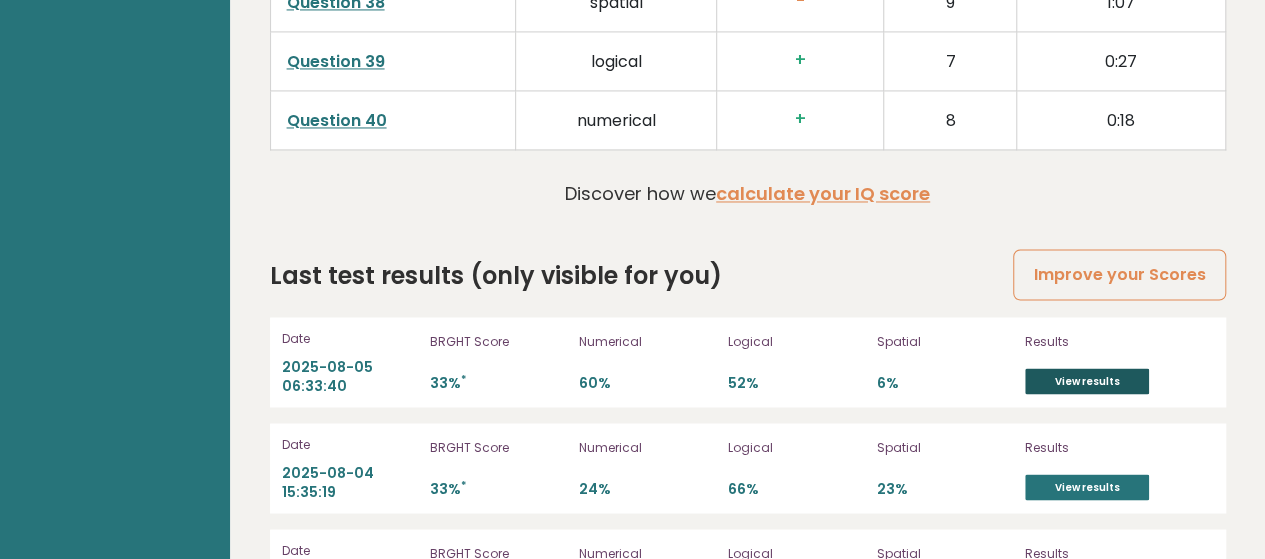 click on "View results" at bounding box center (1087, 381) 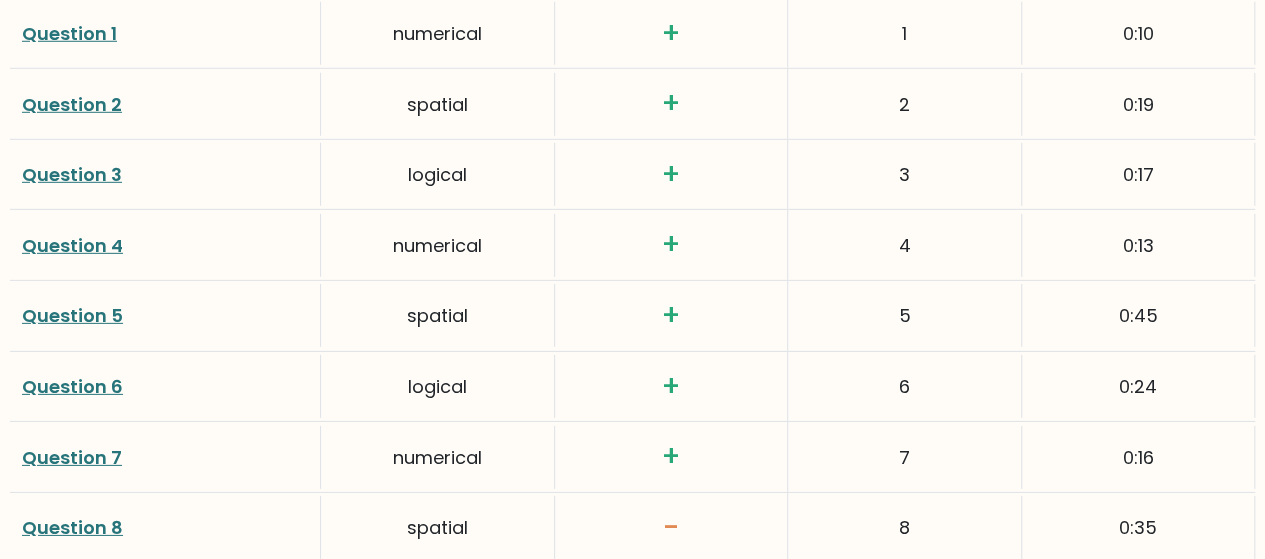 scroll, scrollTop: 3200, scrollLeft: 0, axis: vertical 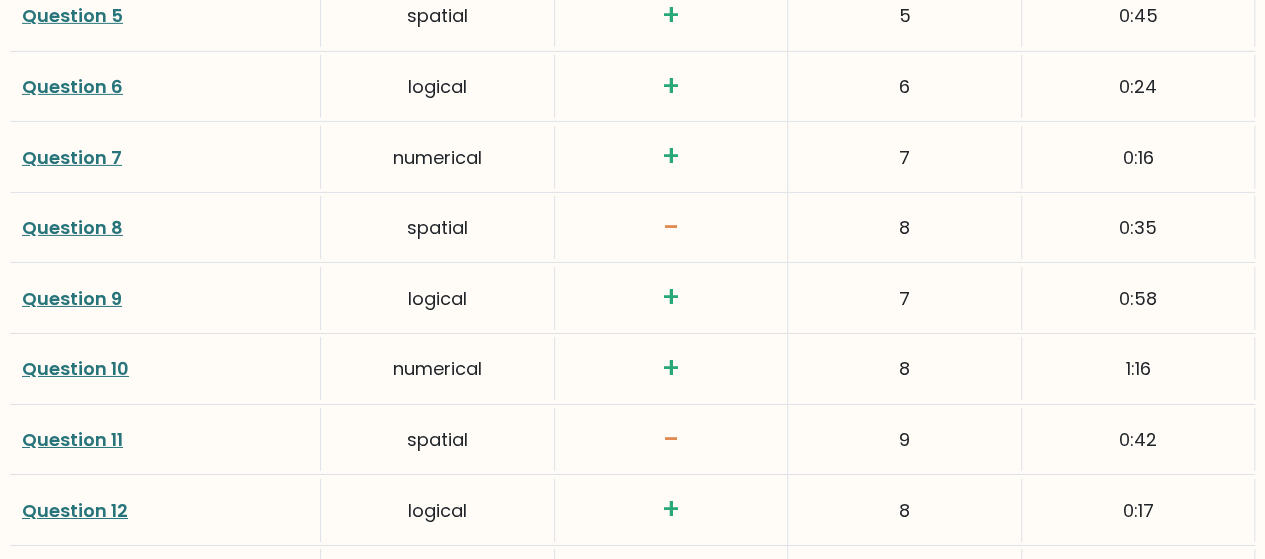 click on "Question 8" at bounding box center (72, 227) 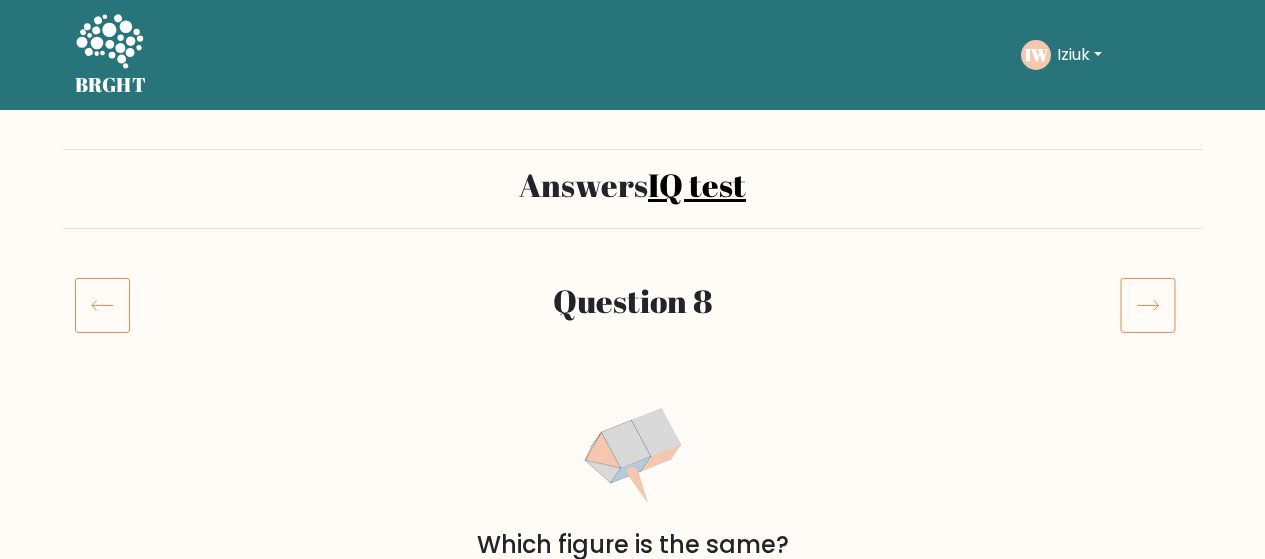 scroll, scrollTop: 0, scrollLeft: 0, axis: both 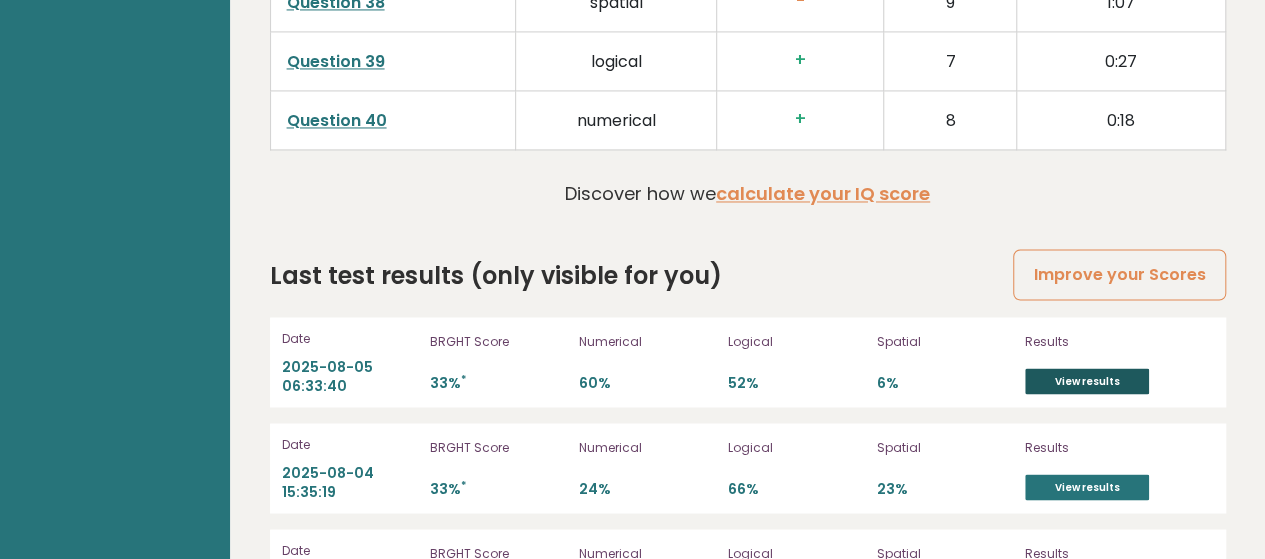 click on "View results" at bounding box center [1087, 381] 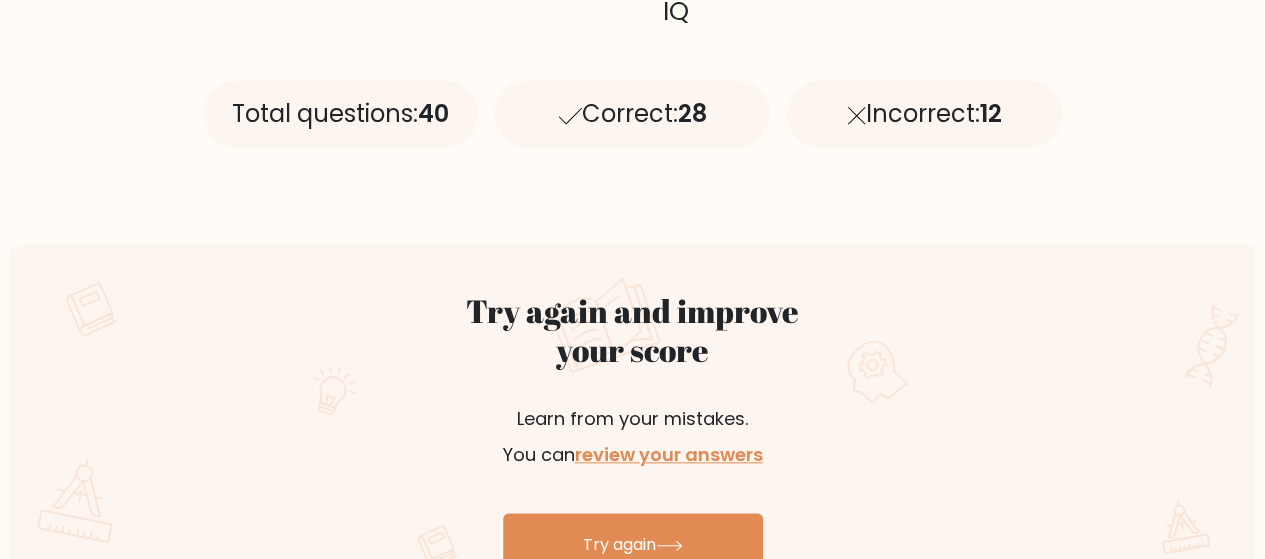 scroll, scrollTop: 1100, scrollLeft: 0, axis: vertical 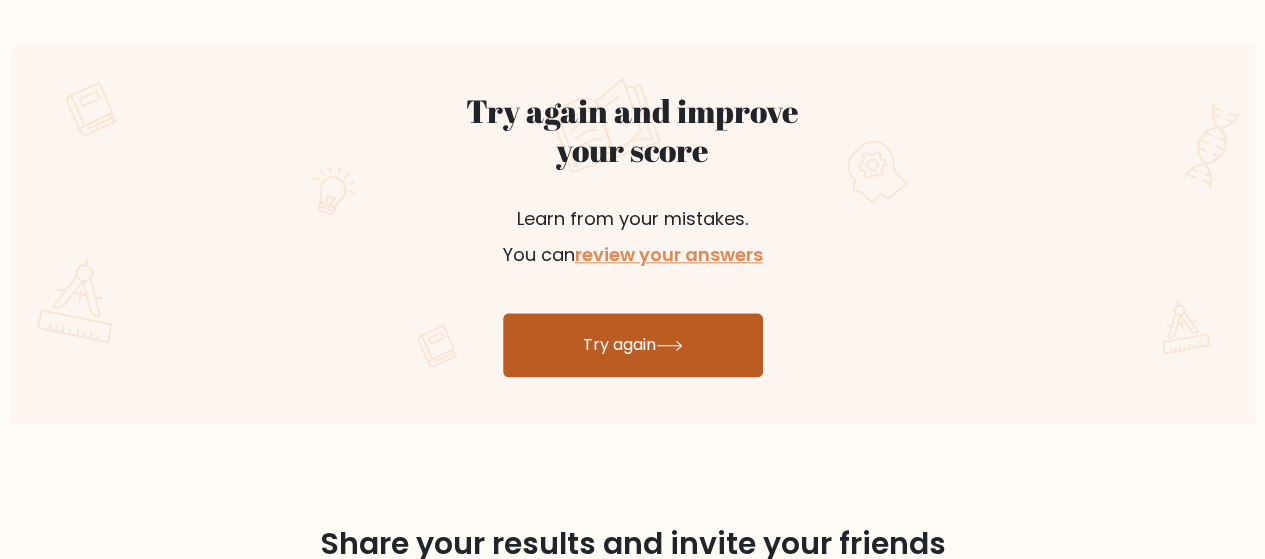 click on "Try again" at bounding box center [633, 345] 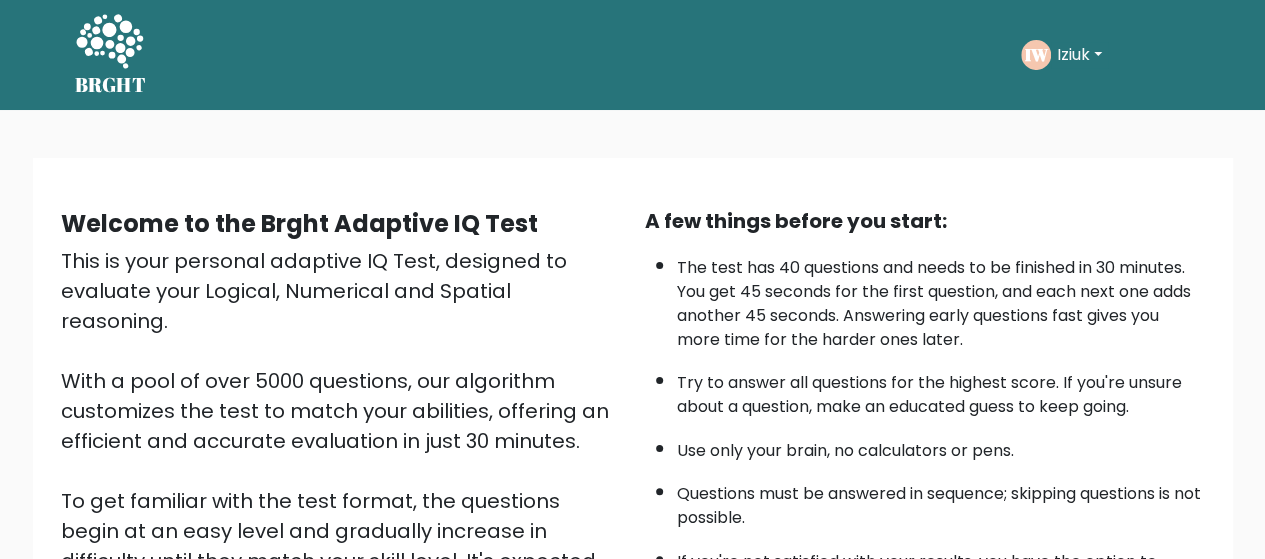 scroll, scrollTop: 356, scrollLeft: 0, axis: vertical 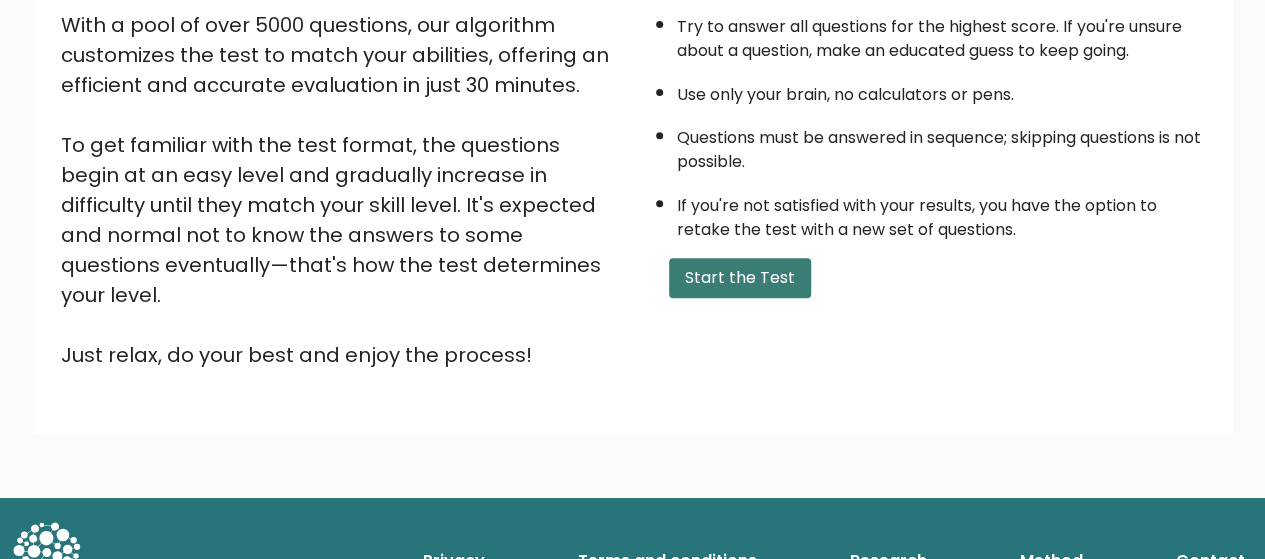 click on "Start the Test" at bounding box center [740, 278] 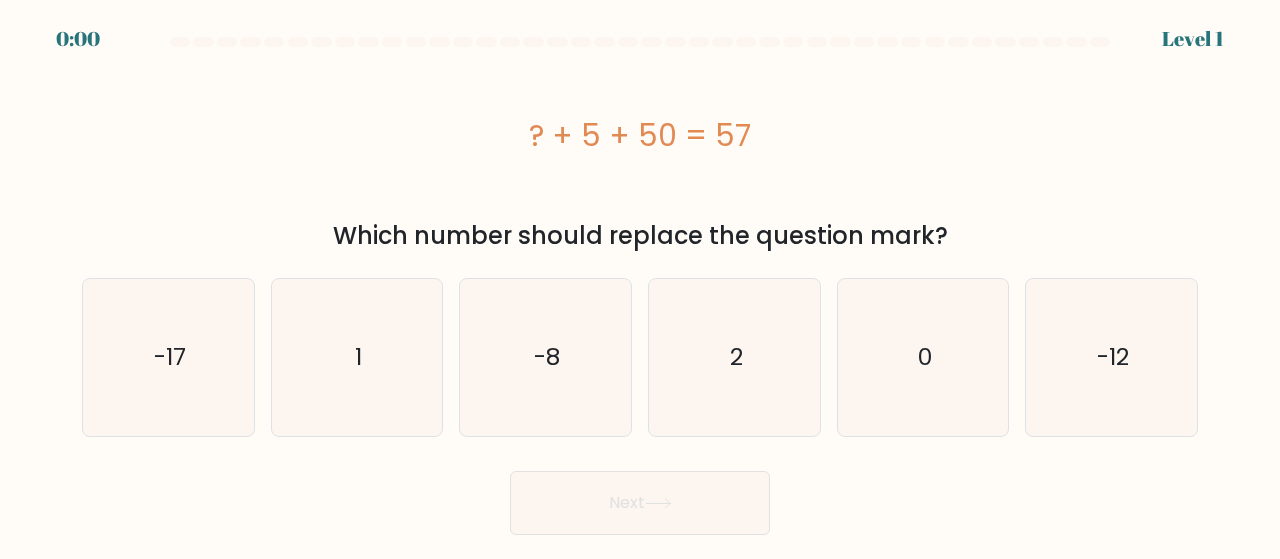 scroll, scrollTop: 0, scrollLeft: 0, axis: both 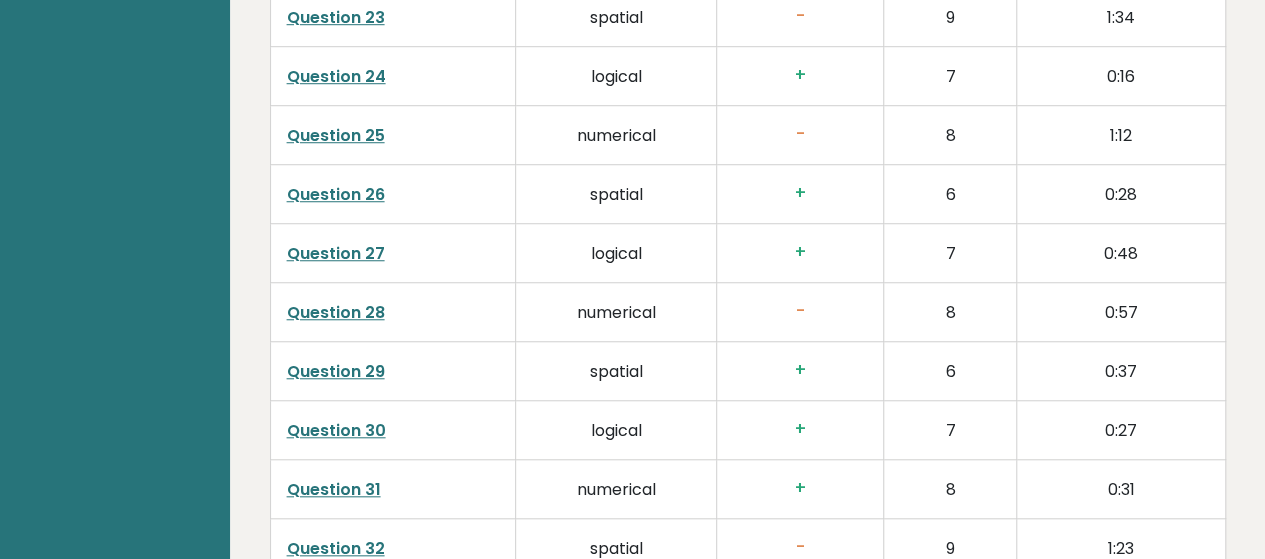 click on "Question
25" at bounding box center (336, 135) 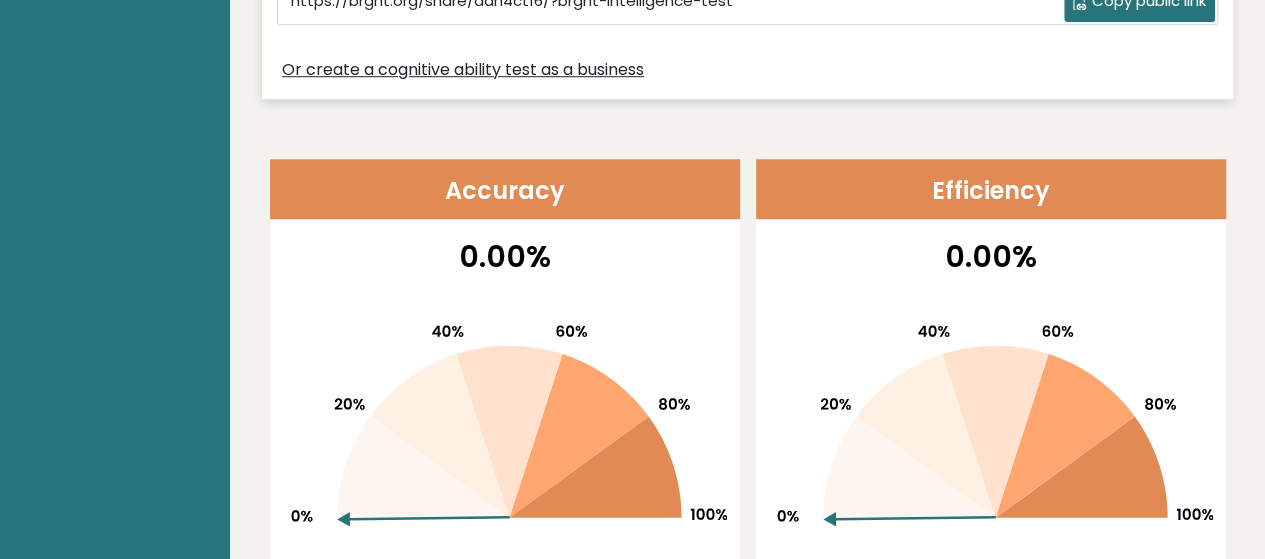 scroll, scrollTop: 800, scrollLeft: 0, axis: vertical 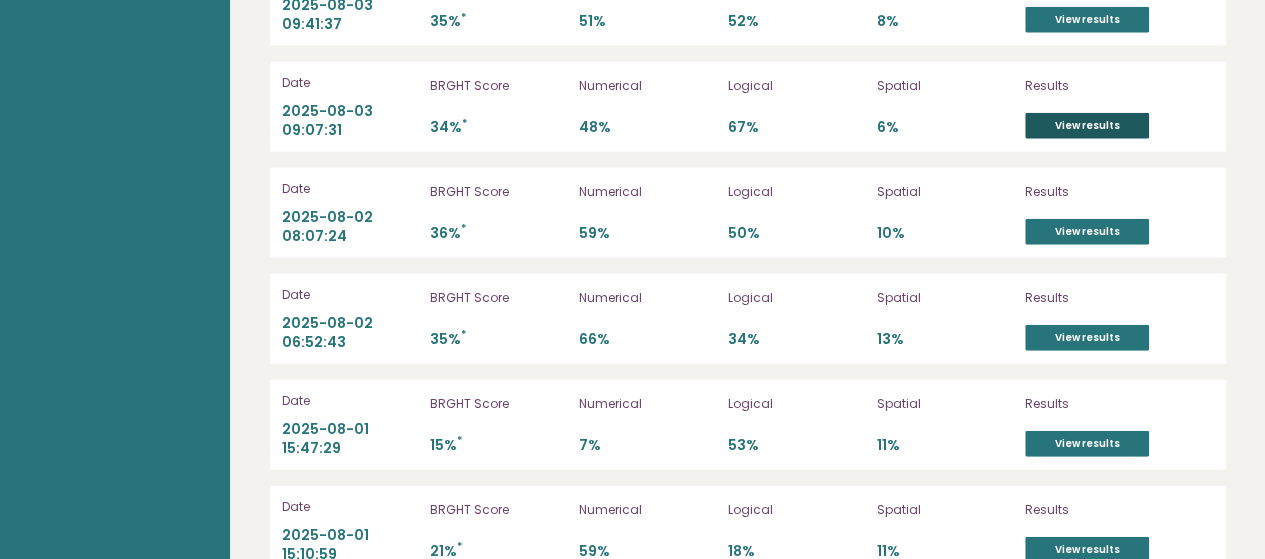 click on "View results" at bounding box center (1087, 126) 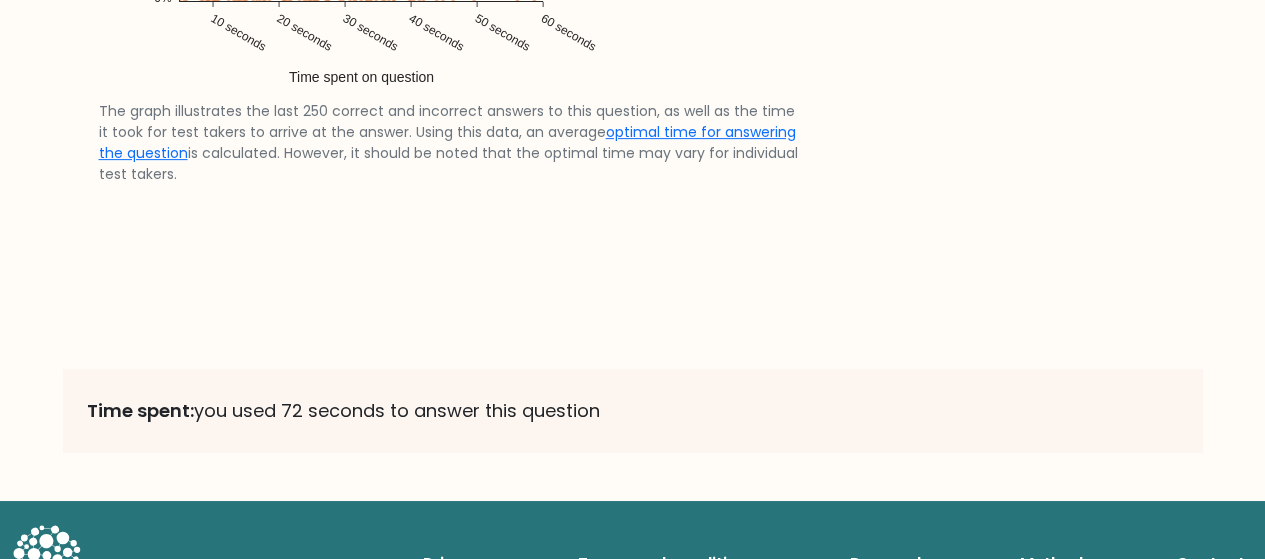 scroll, scrollTop: 4180, scrollLeft: 0, axis: vertical 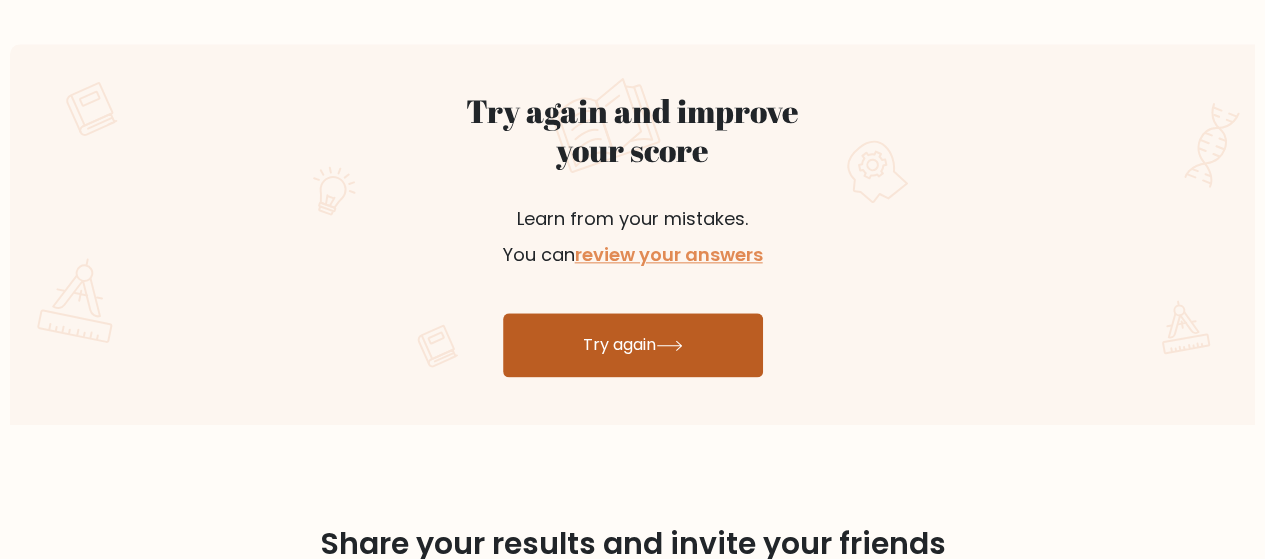 click on "Try again" at bounding box center [633, 345] 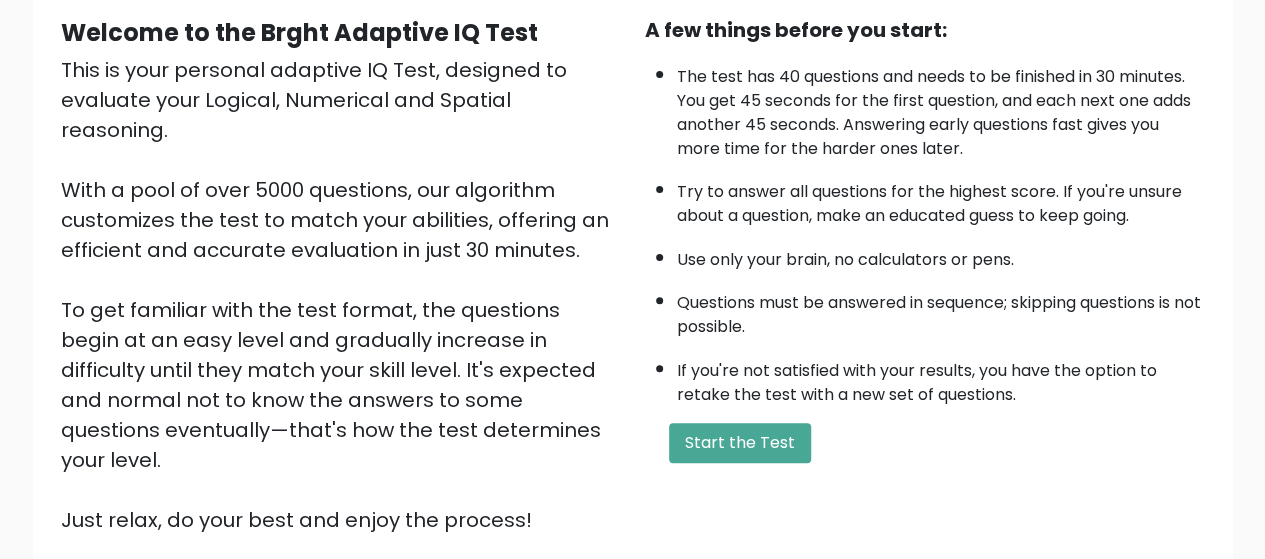 scroll, scrollTop: 356, scrollLeft: 0, axis: vertical 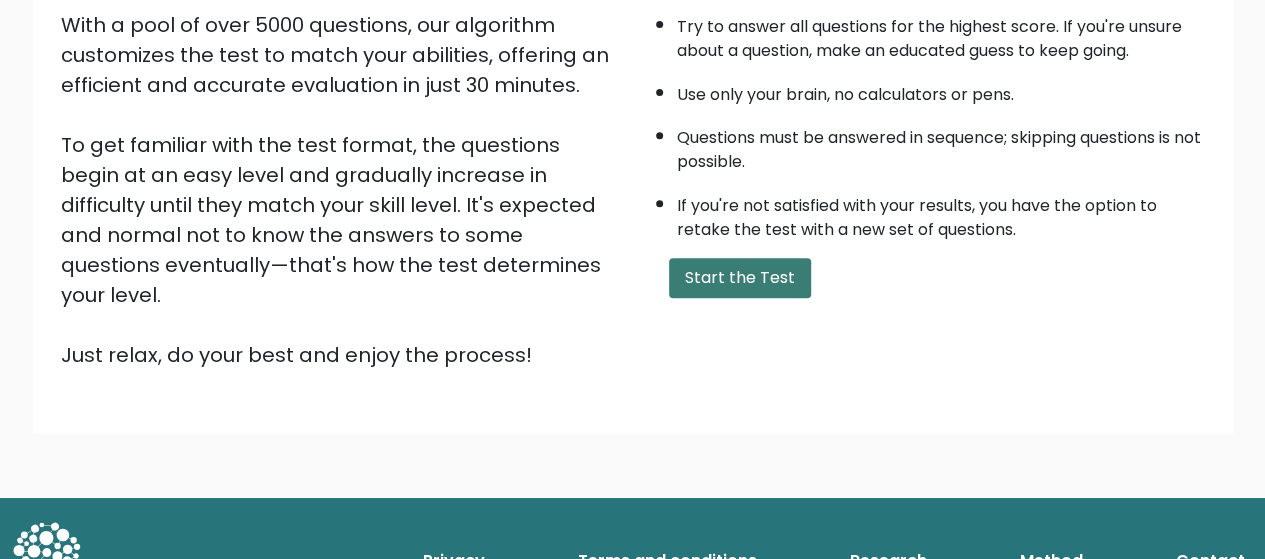 click on "Start the Test" at bounding box center [740, 278] 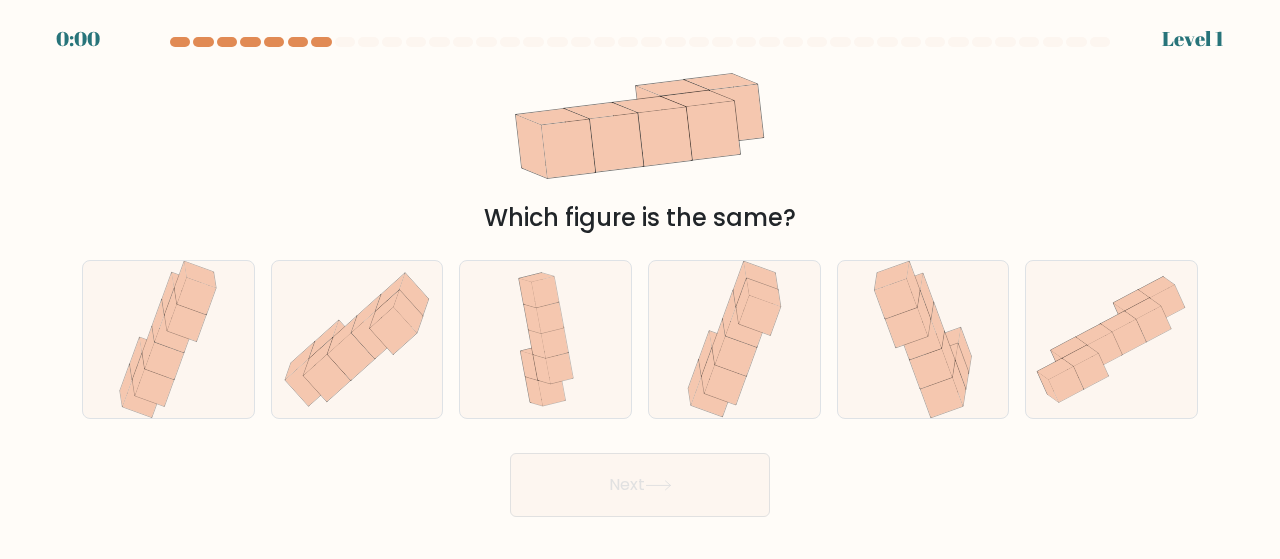 scroll, scrollTop: 0, scrollLeft: 0, axis: both 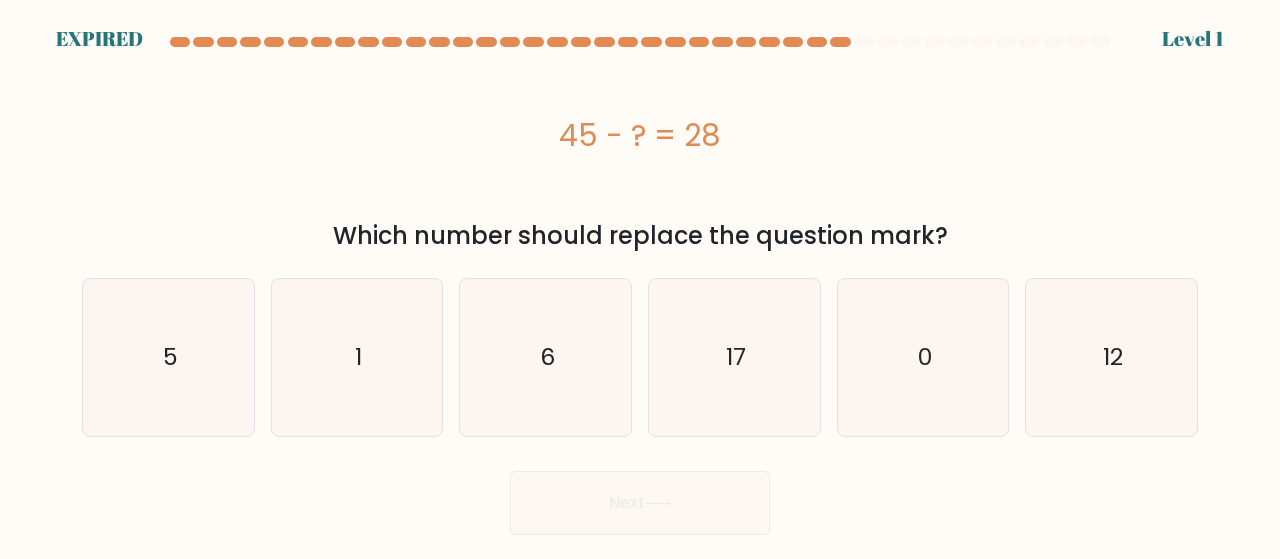 click on "45 - ?  = 28" at bounding box center [640, 135] 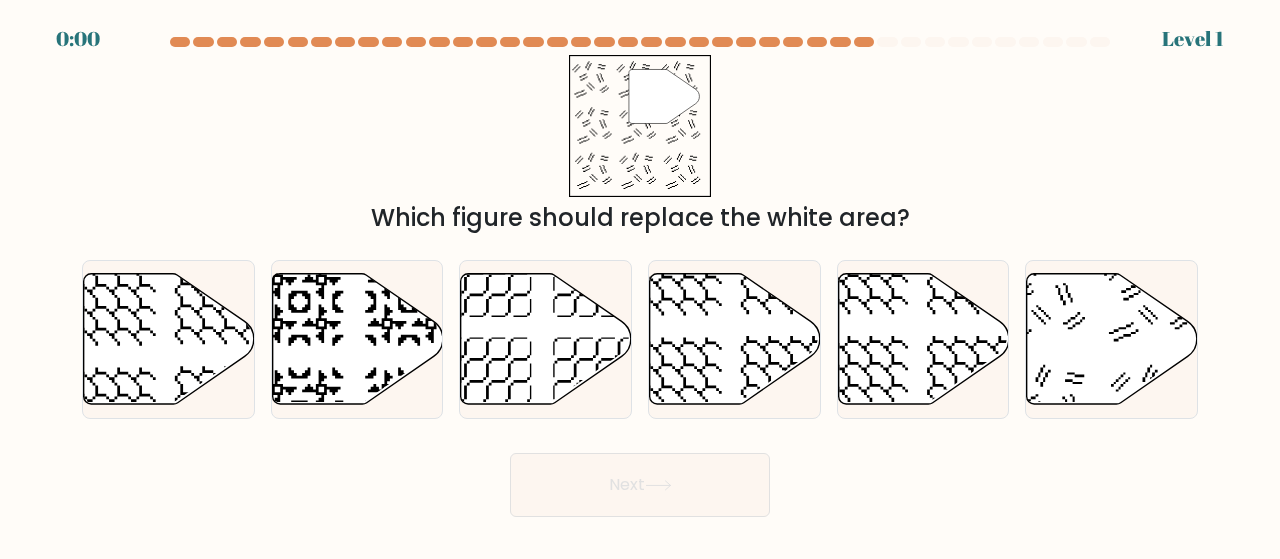 scroll, scrollTop: 0, scrollLeft: 0, axis: both 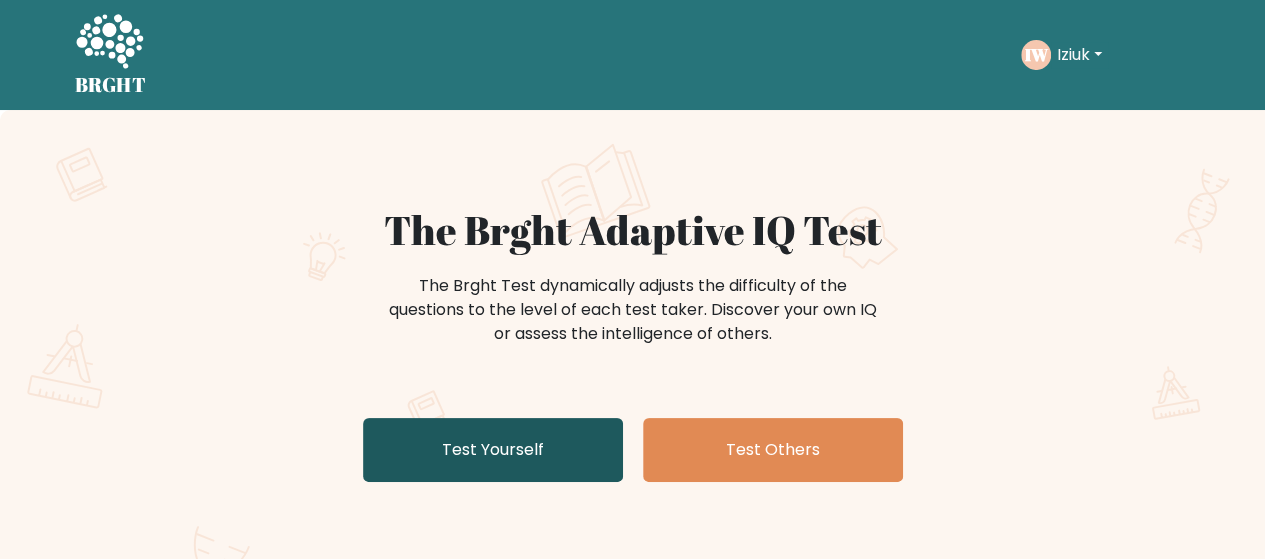 click on "Test Yourself" at bounding box center [493, 450] 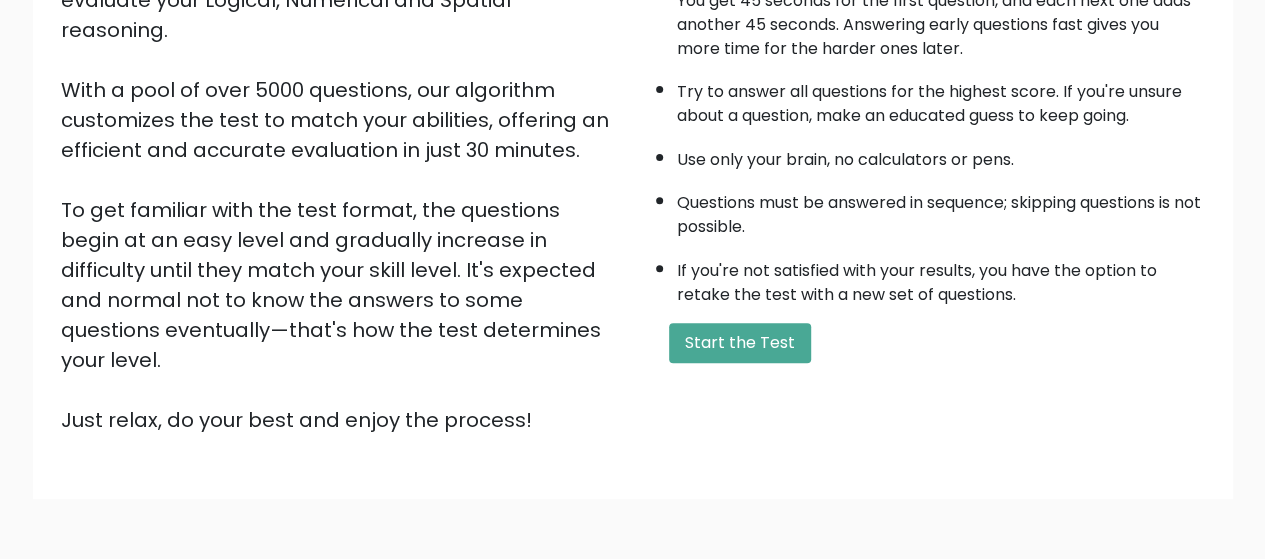 scroll, scrollTop: 356, scrollLeft: 0, axis: vertical 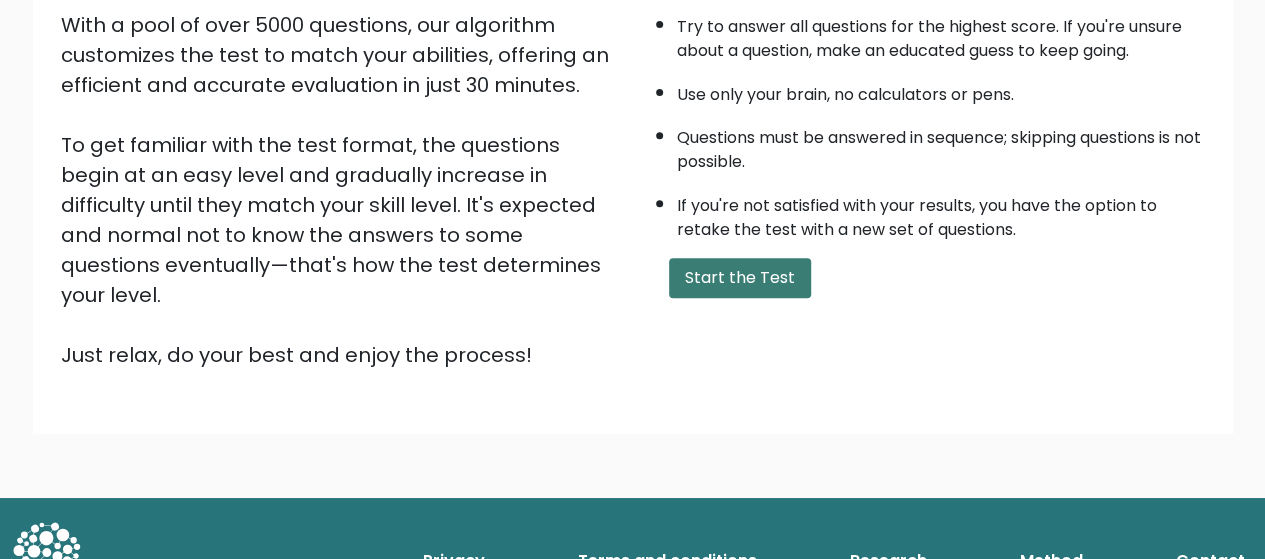 click on "Start the Test" at bounding box center (740, 278) 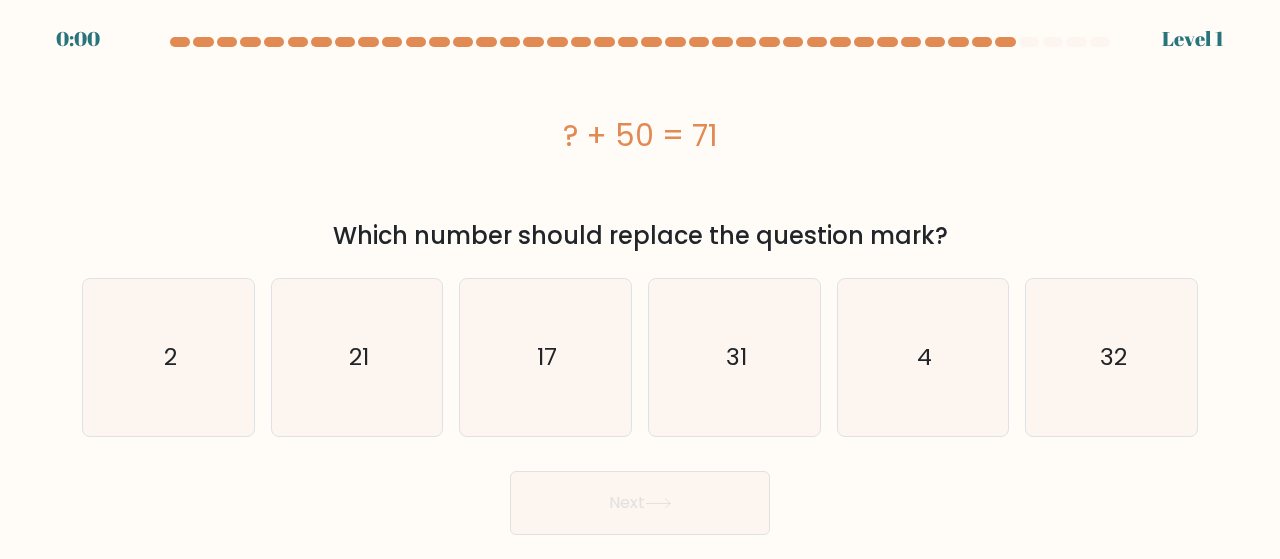 scroll, scrollTop: 0, scrollLeft: 0, axis: both 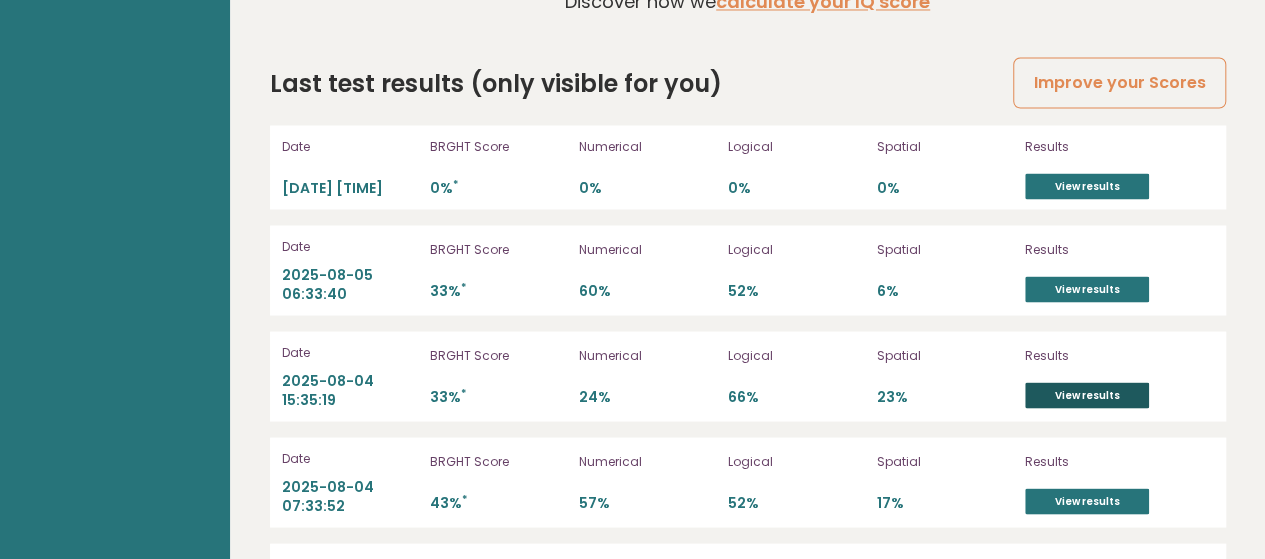 click on "View results" at bounding box center (1087, 395) 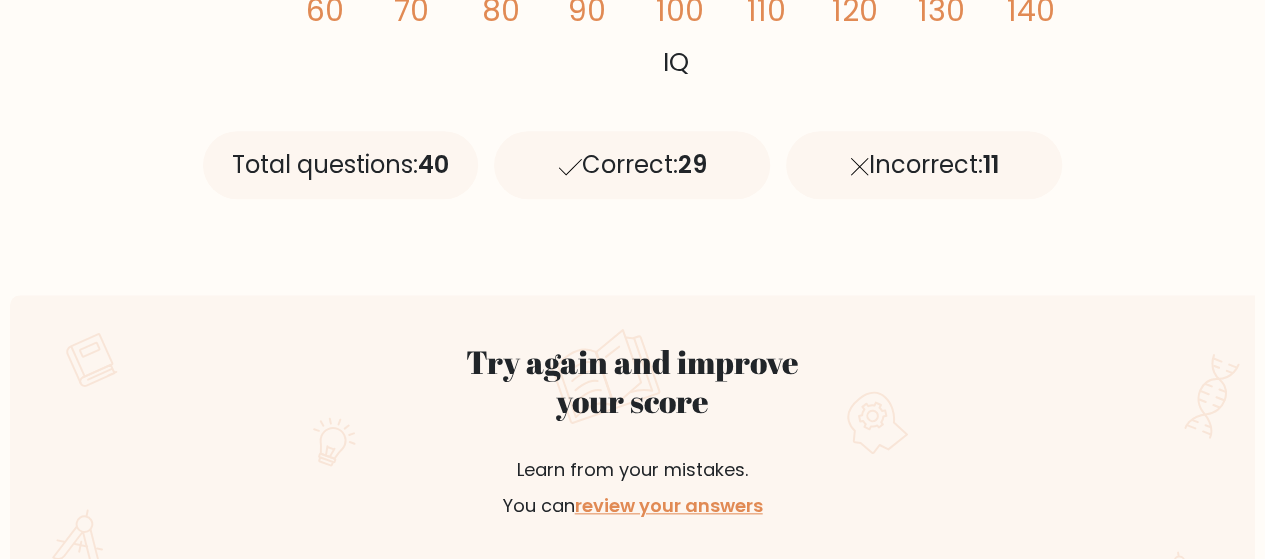 scroll, scrollTop: 1000, scrollLeft: 0, axis: vertical 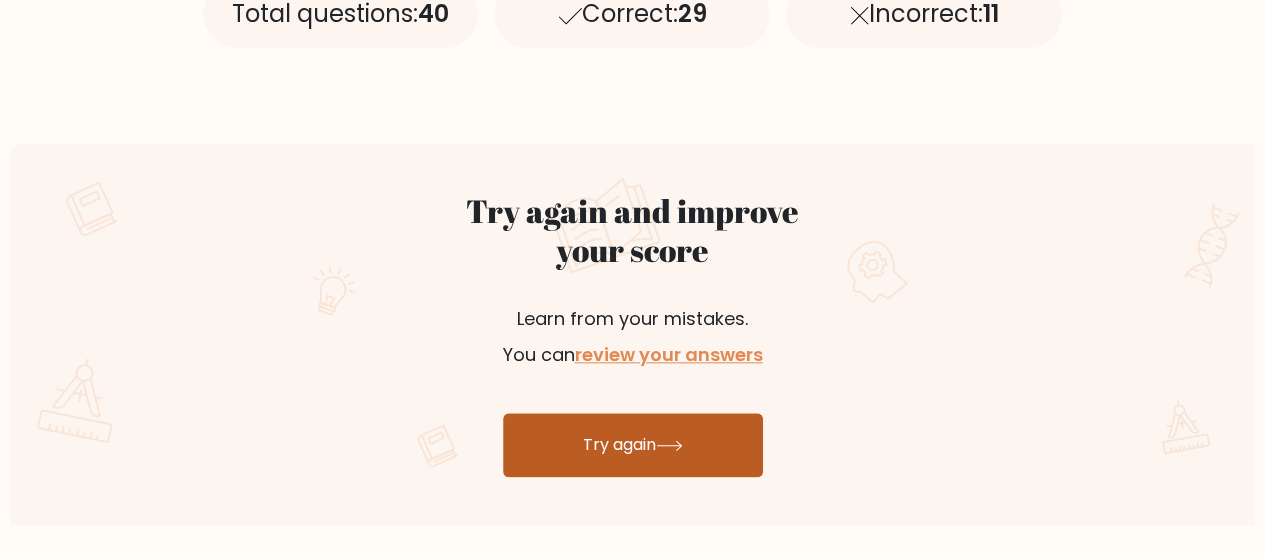 click on "Try again" at bounding box center [633, 445] 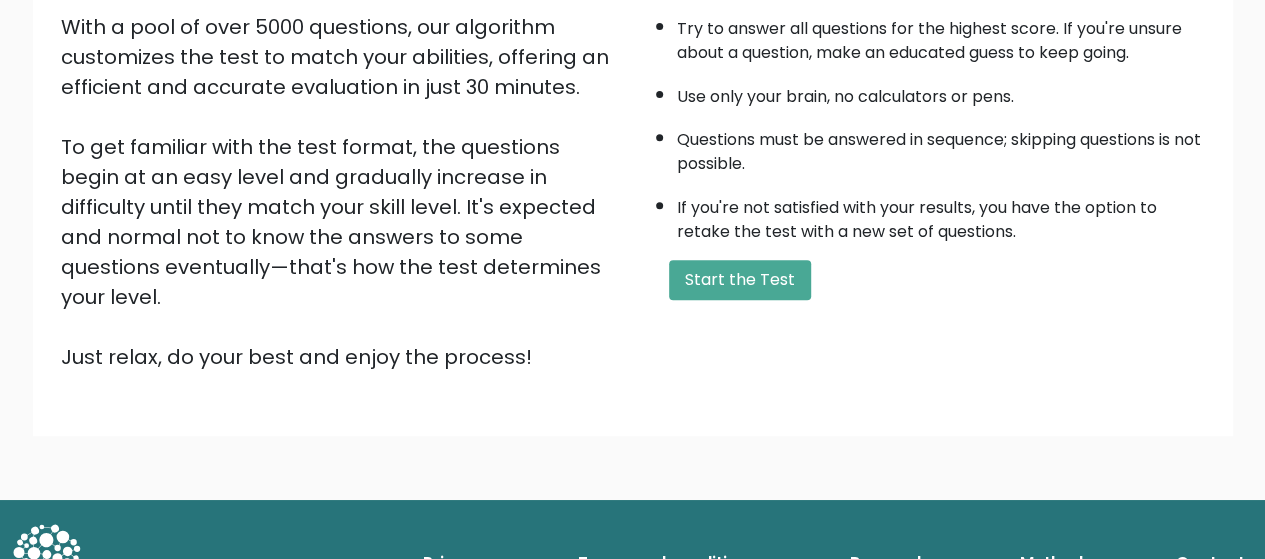 scroll, scrollTop: 356, scrollLeft: 0, axis: vertical 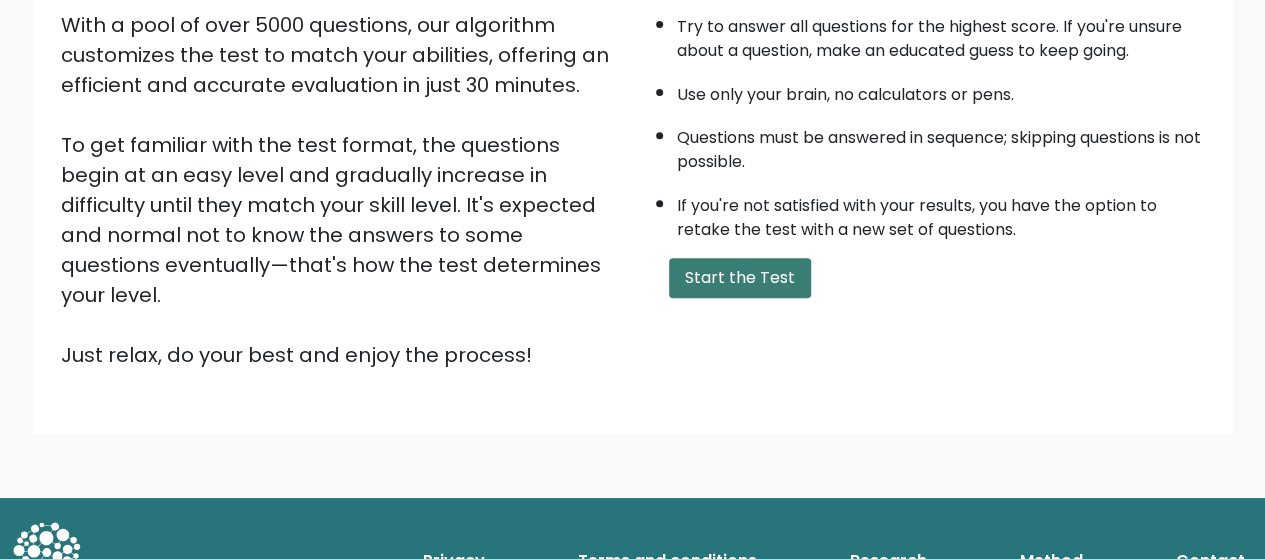 click on "Start the Test" at bounding box center (740, 278) 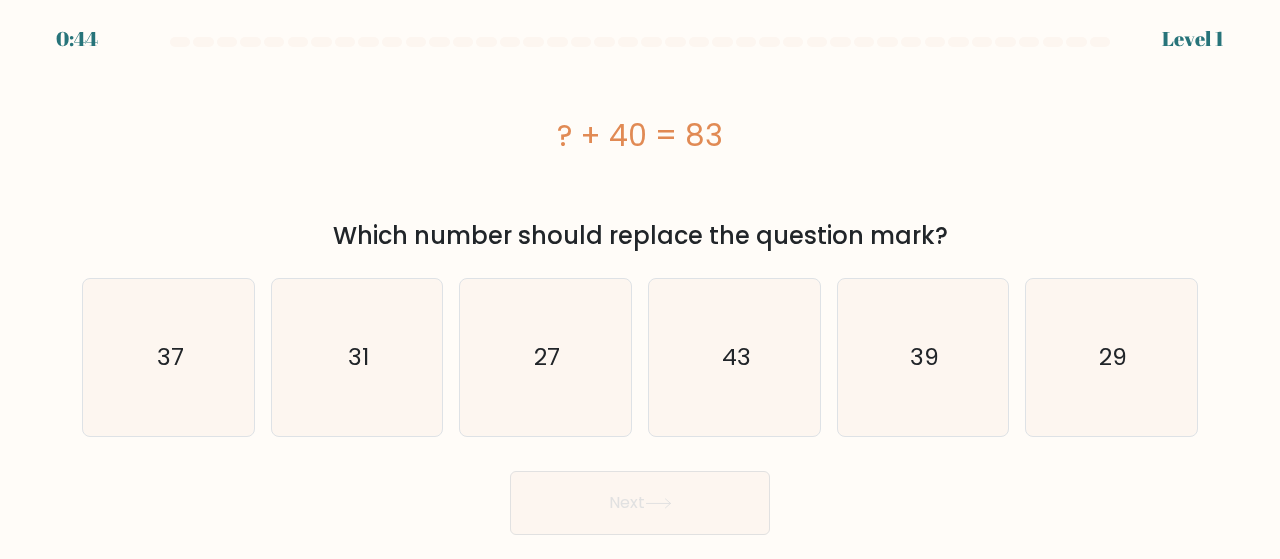 scroll, scrollTop: 0, scrollLeft: 0, axis: both 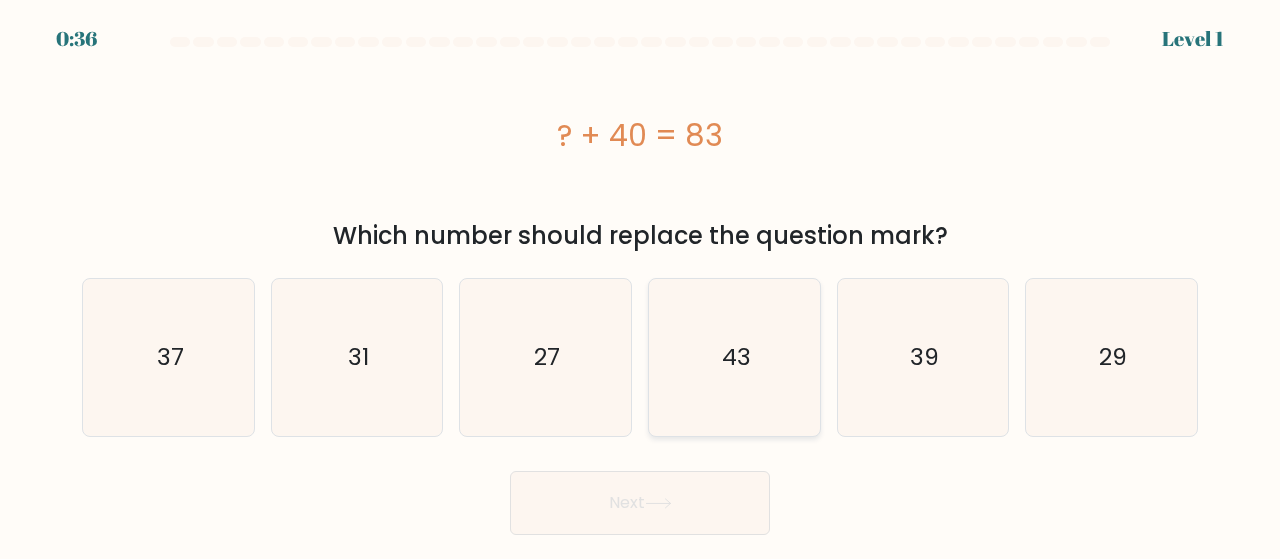 click on "43" 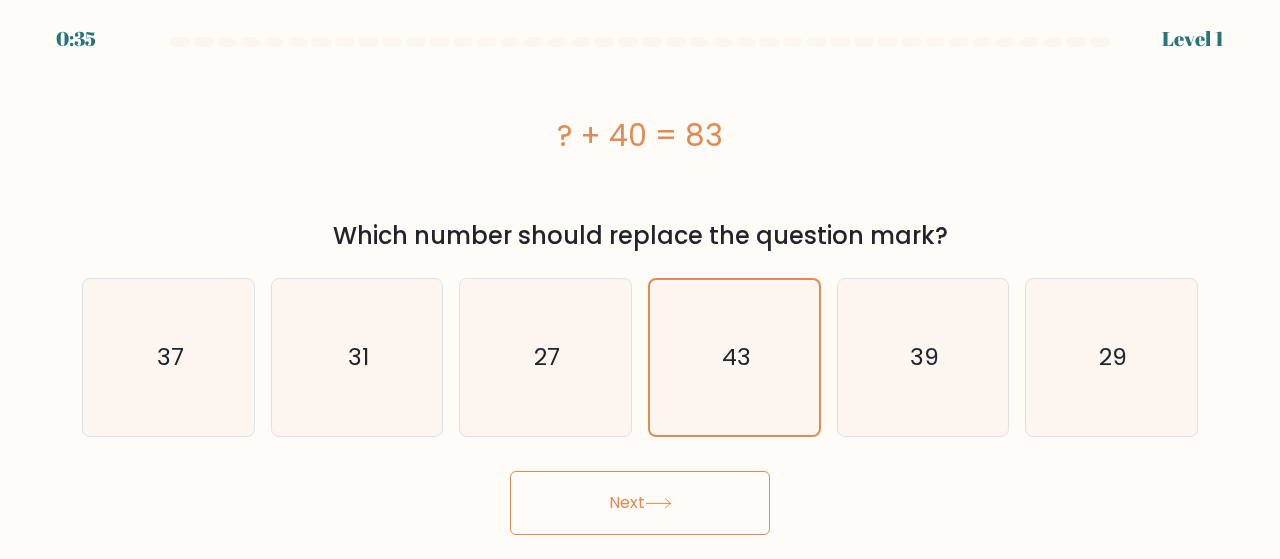 click on "Next" at bounding box center [640, 503] 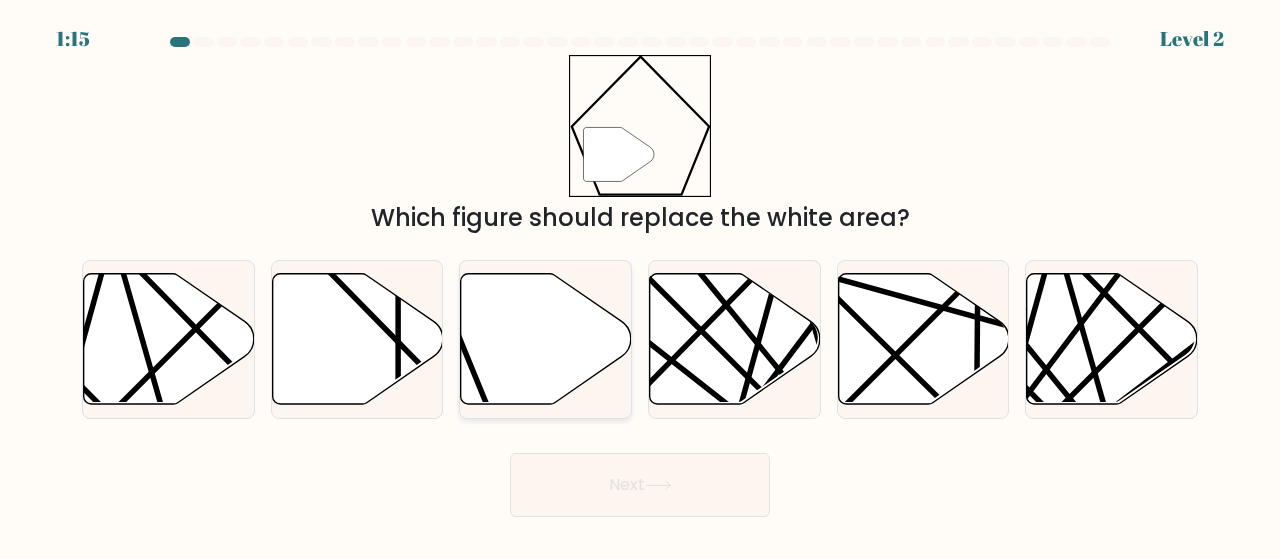 click 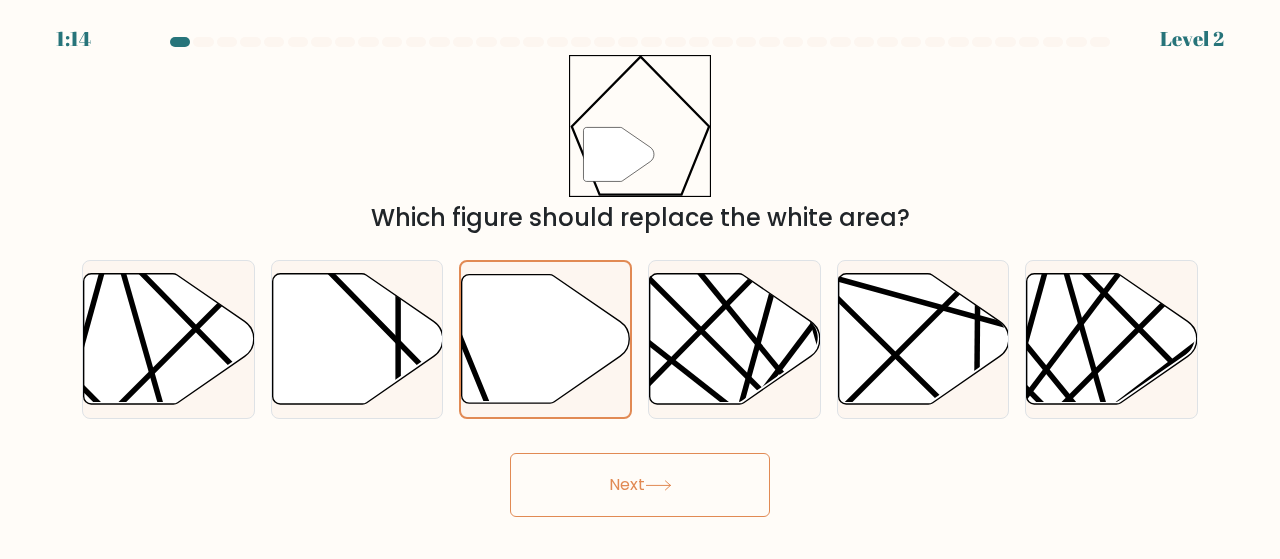 click on "Next" at bounding box center (640, 485) 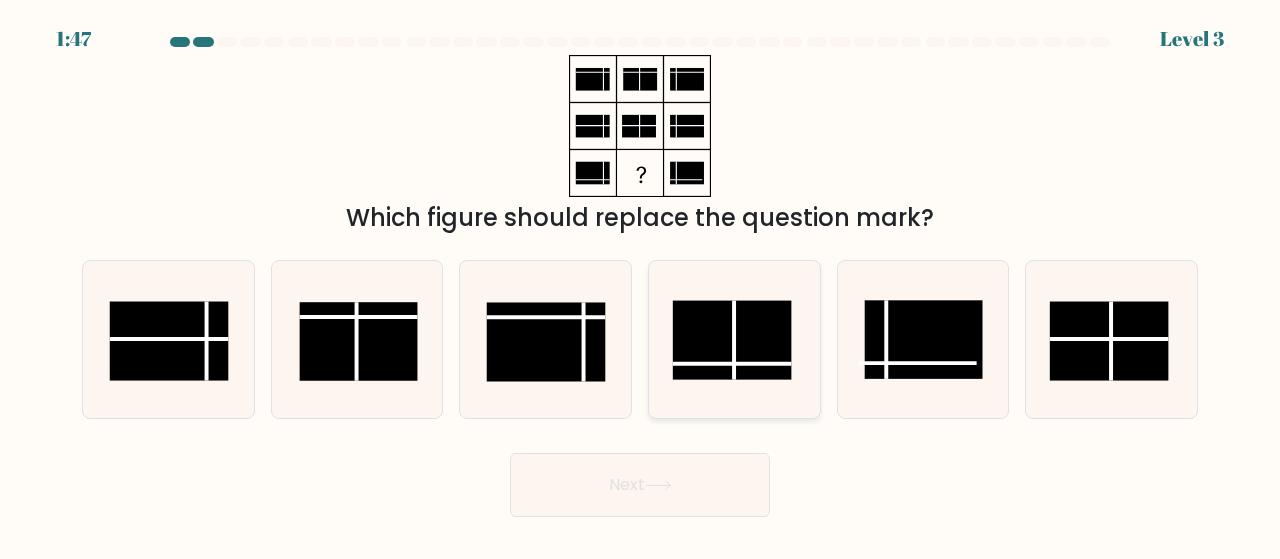 click 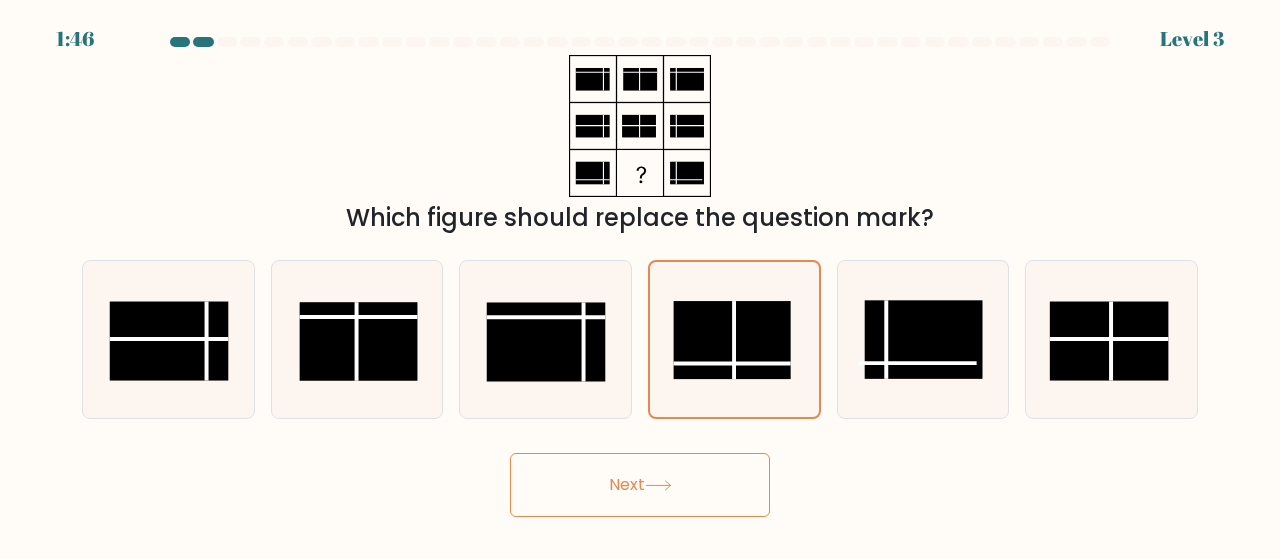 click on "Next" at bounding box center [640, 485] 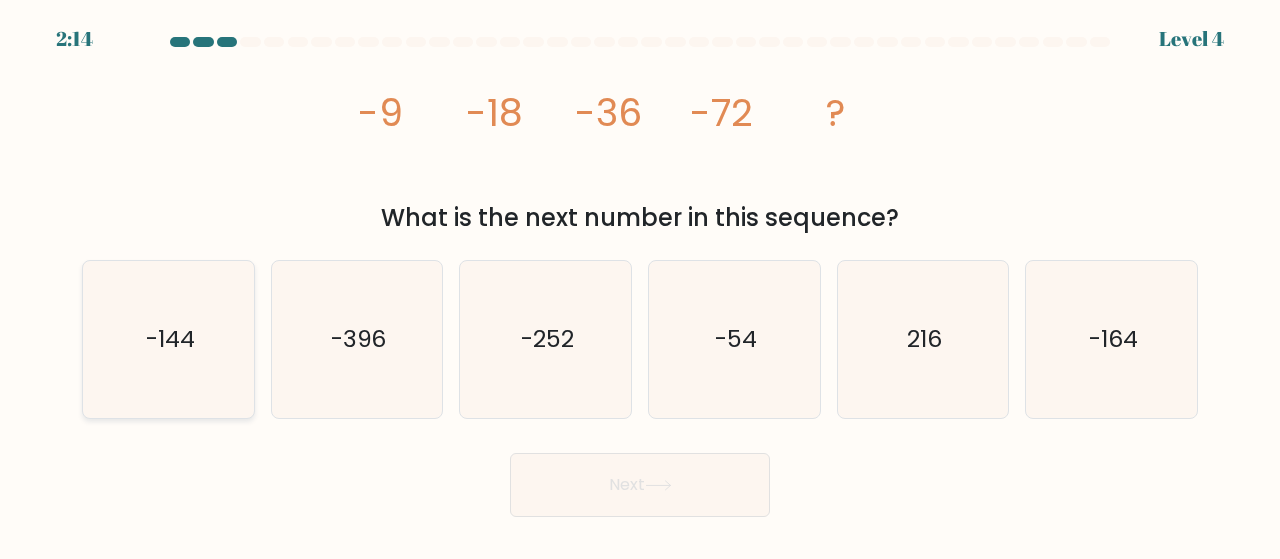 click on "-144" 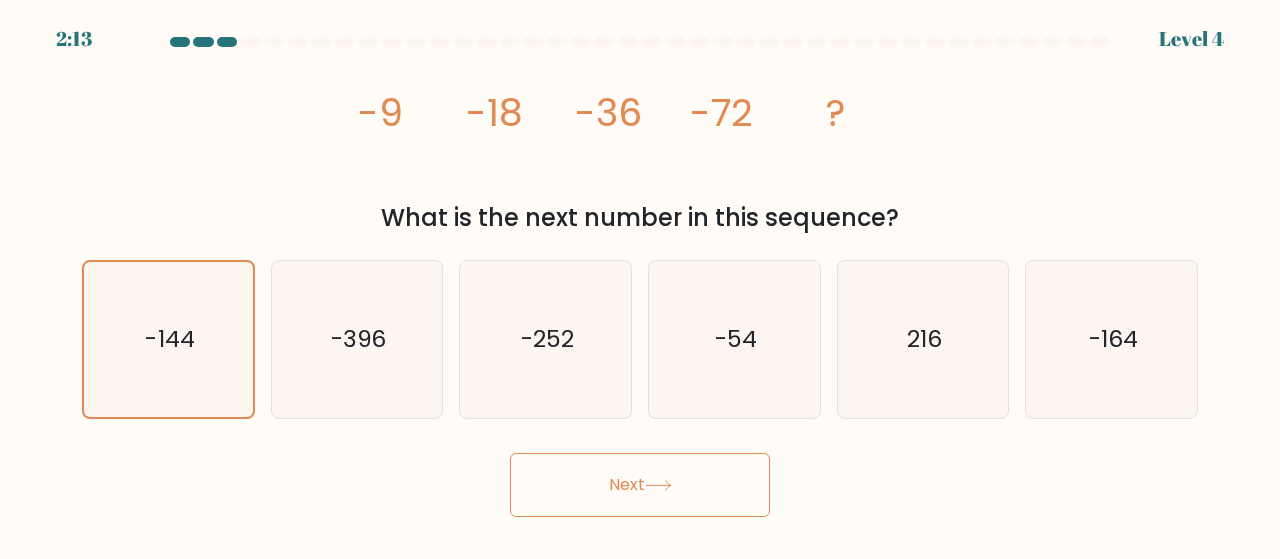 click on "Next" at bounding box center (640, 485) 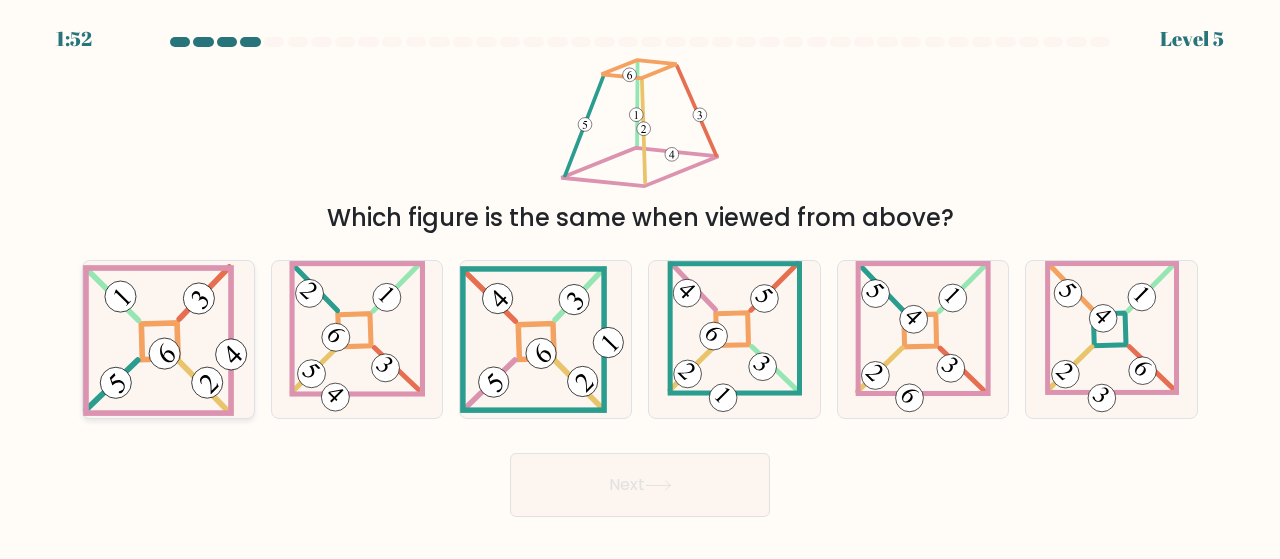 click 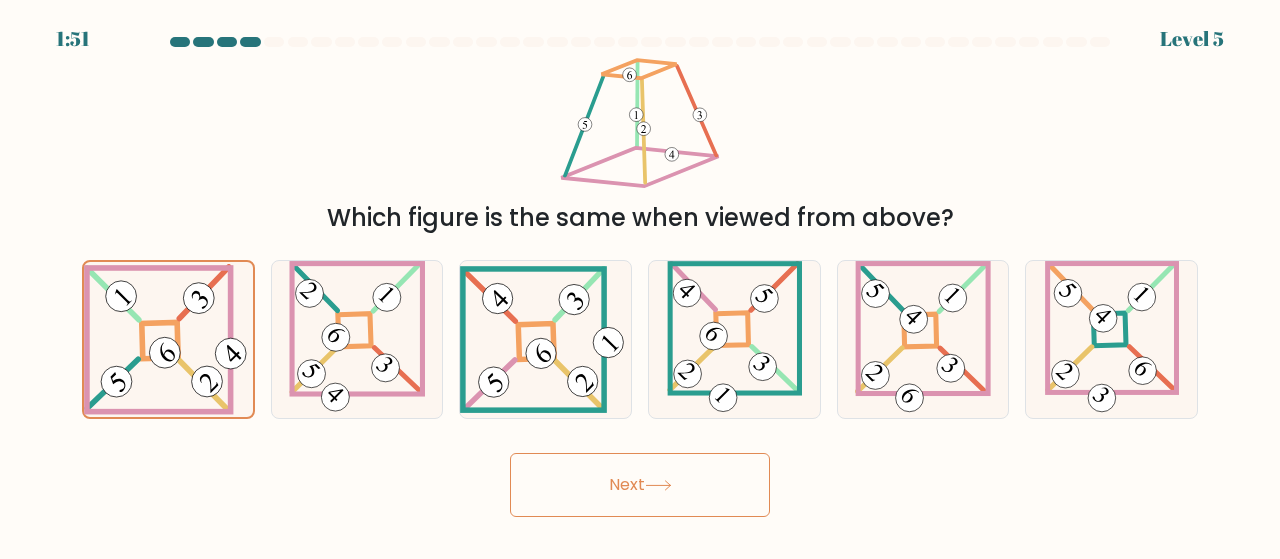 click on "Next" at bounding box center [640, 485] 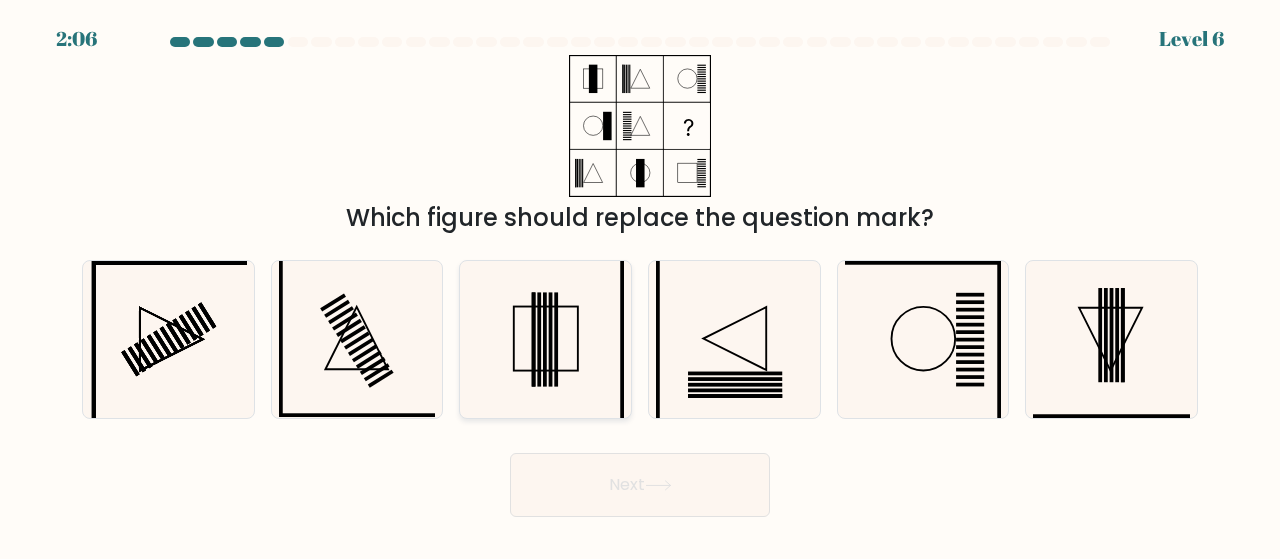 click 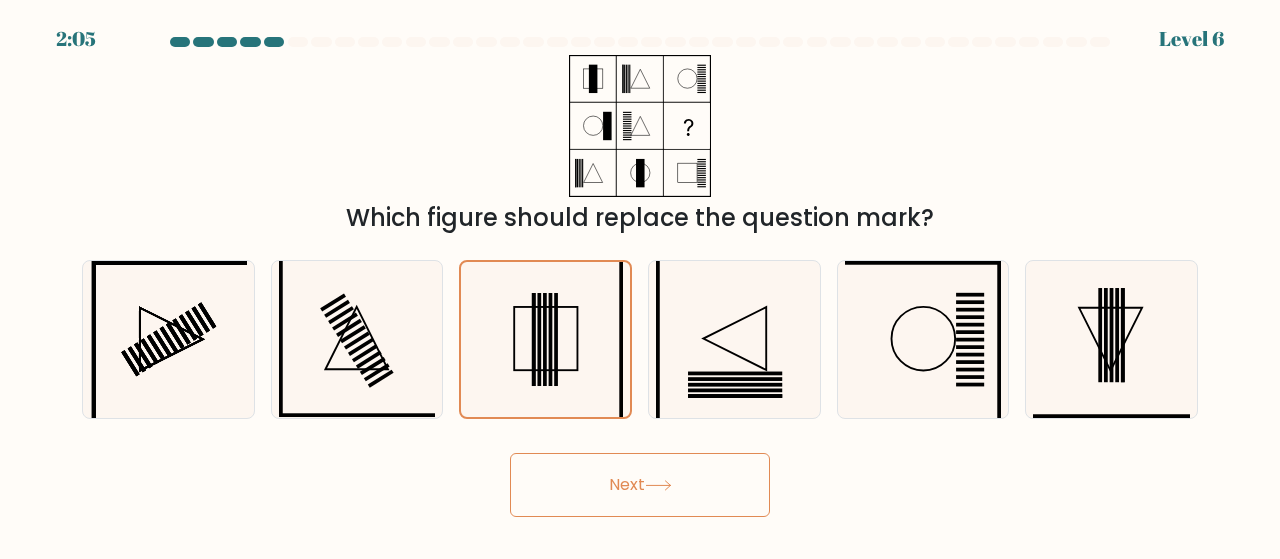 click on "Next" at bounding box center (640, 485) 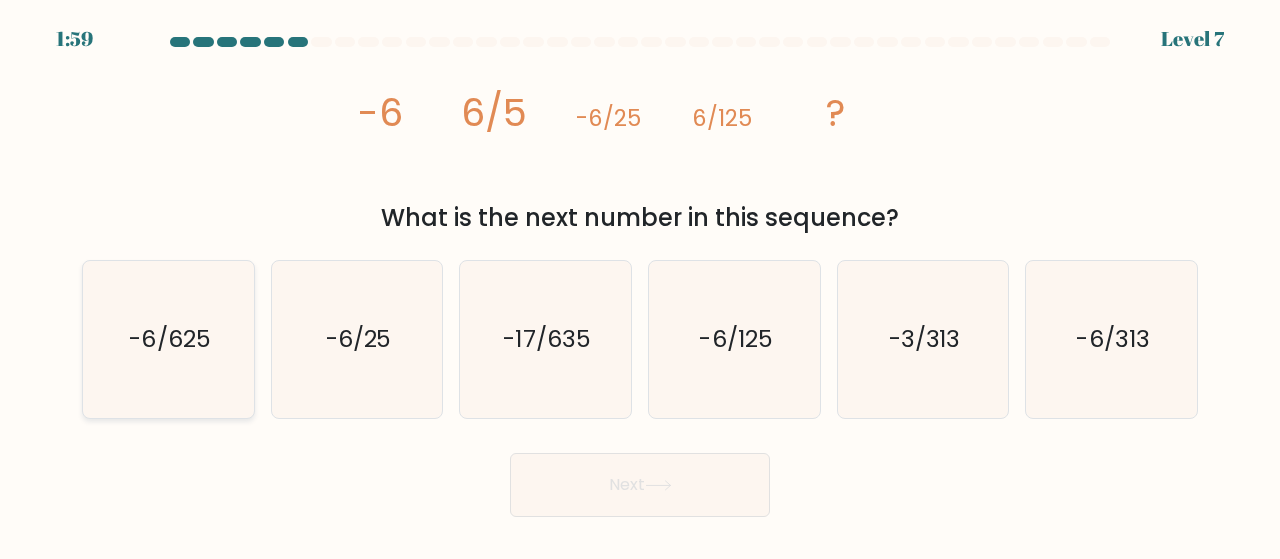 click on "-6/625" 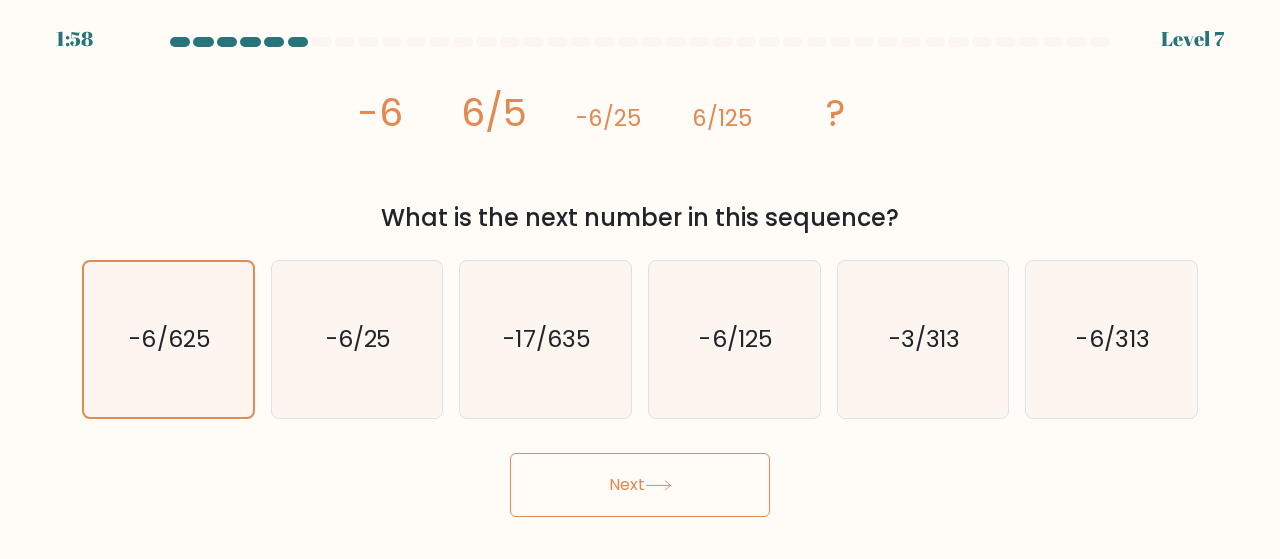 click on "Next" at bounding box center (640, 485) 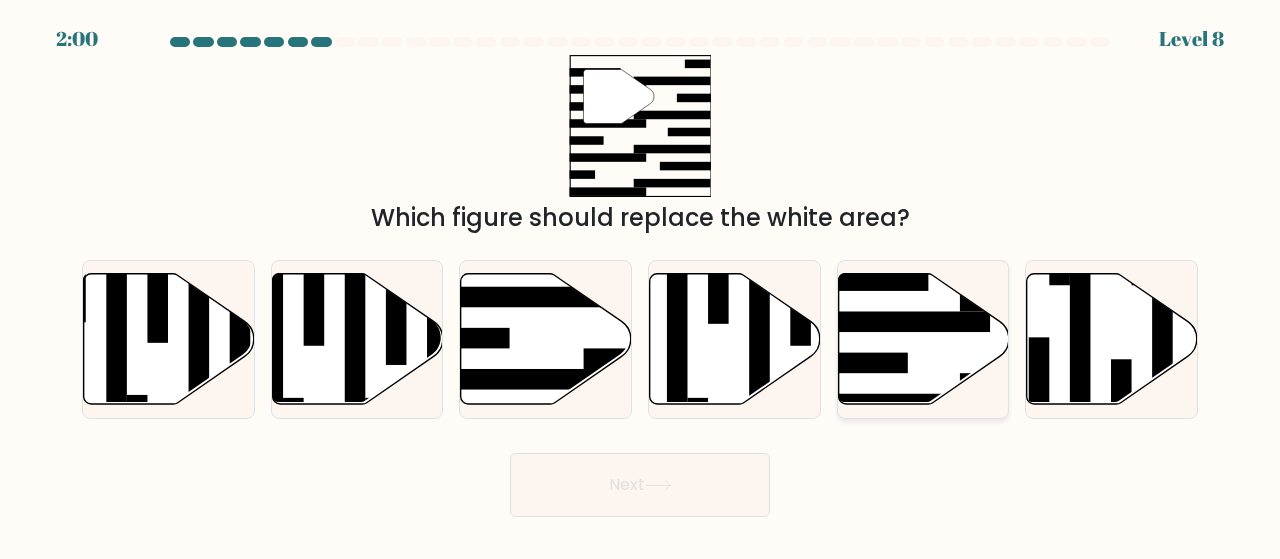 click 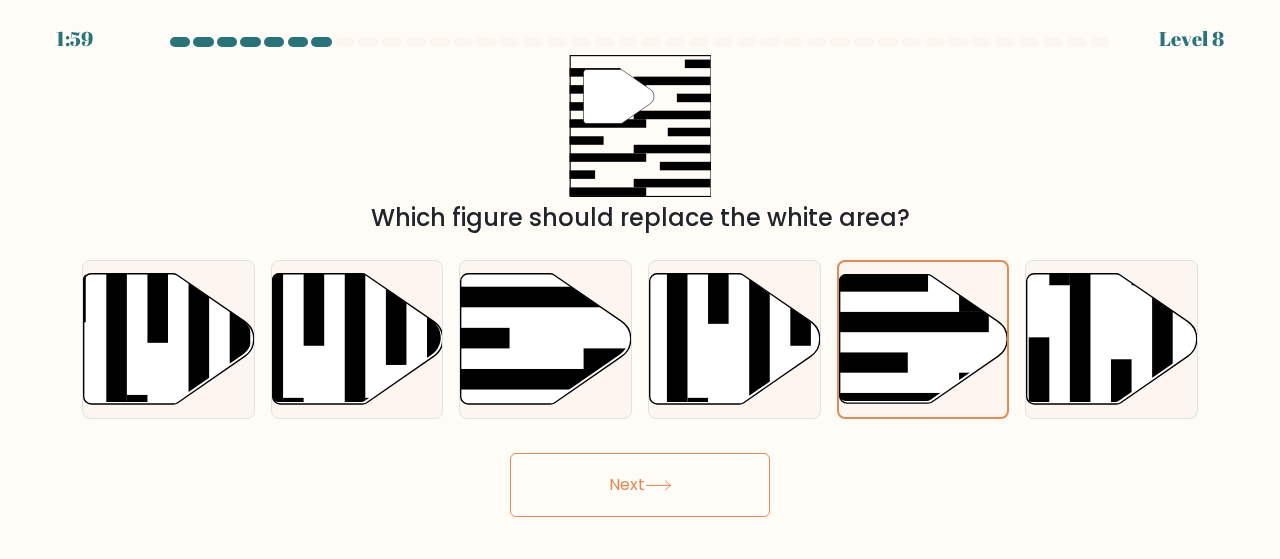 click on "Next" at bounding box center [640, 485] 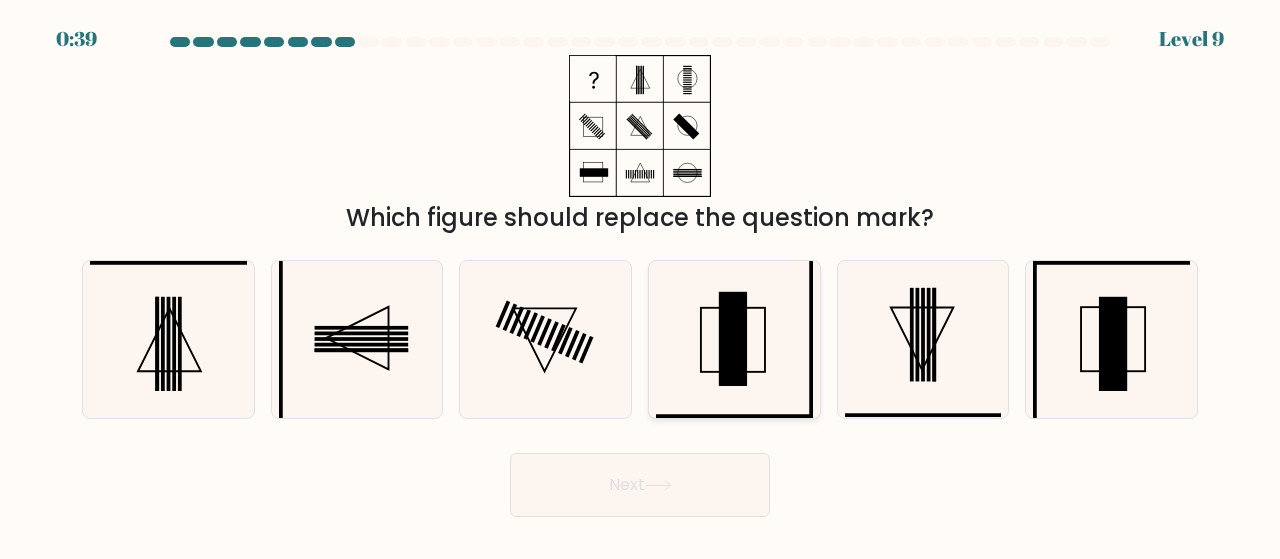 click 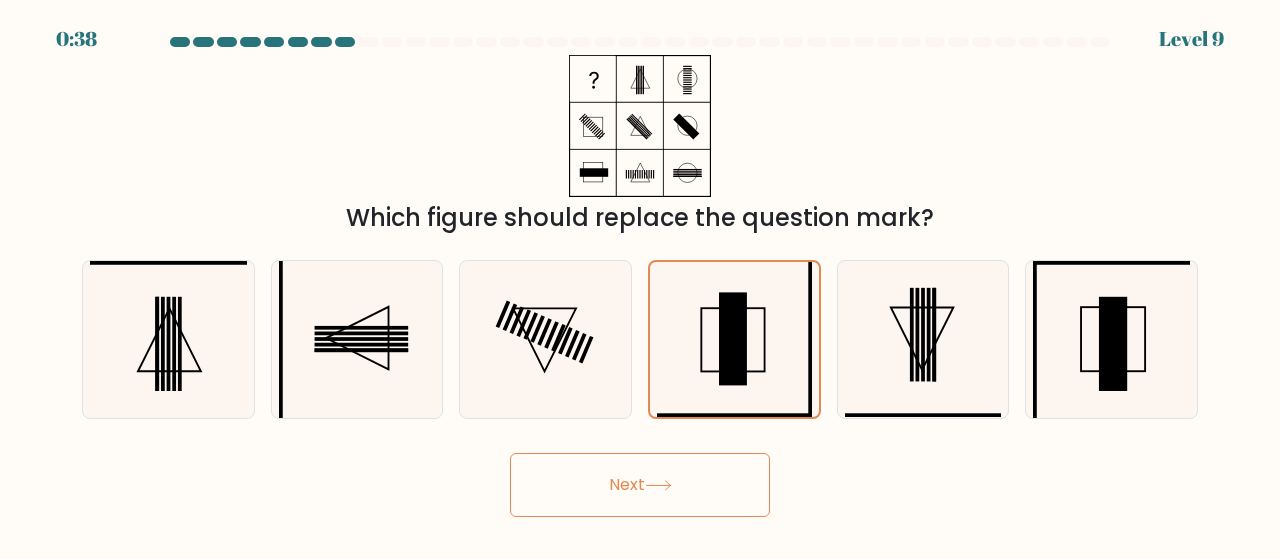 click on "Next" at bounding box center [640, 485] 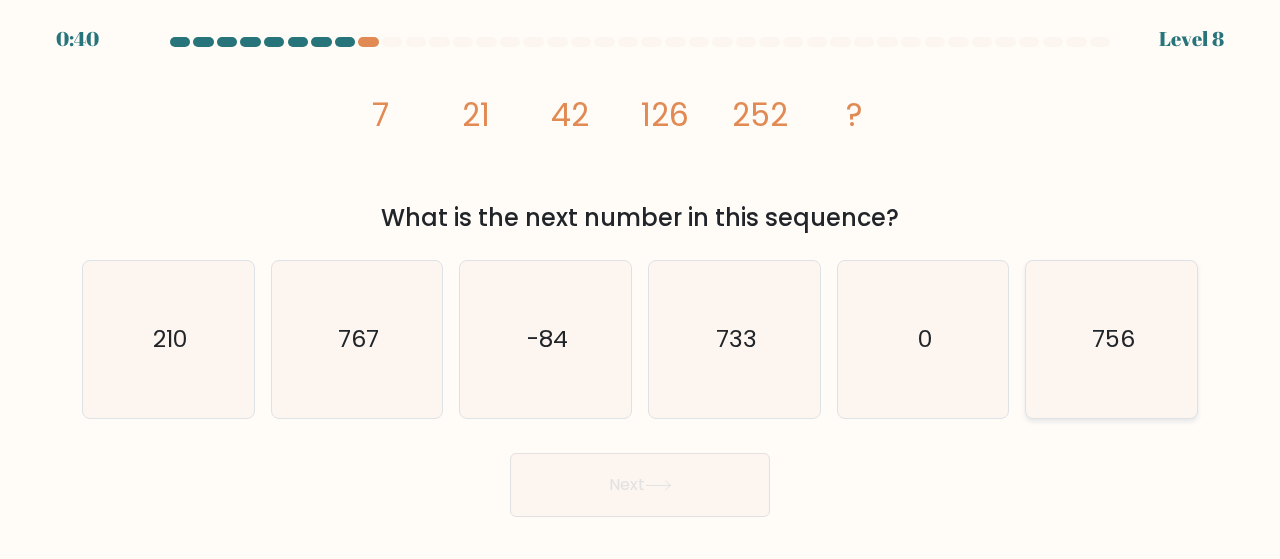 click on "756" 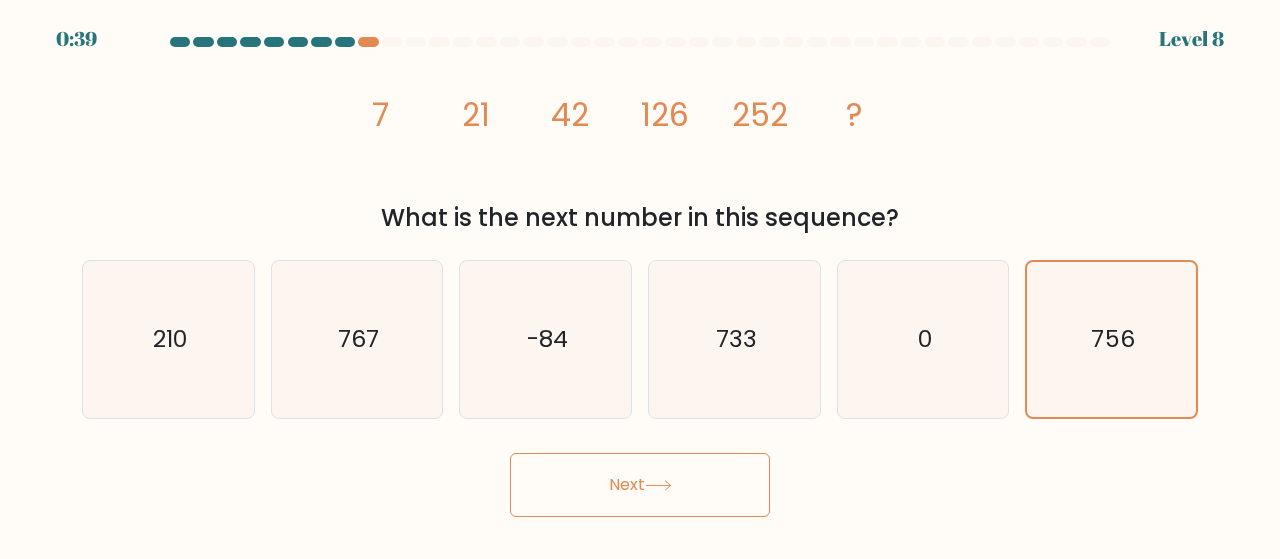 click on "Next" at bounding box center [640, 485] 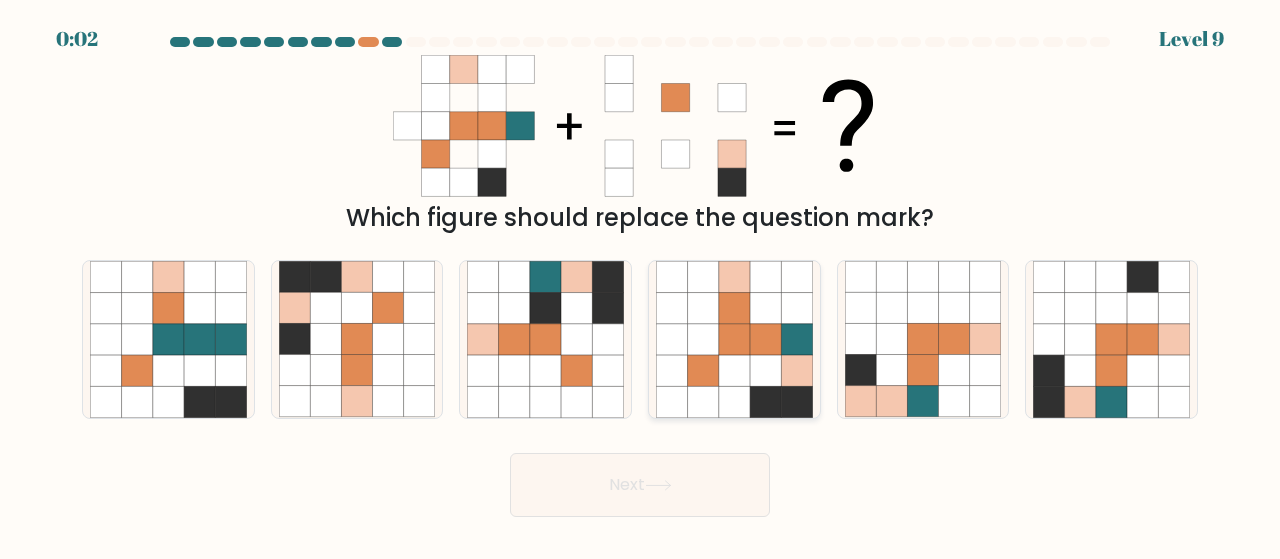 click 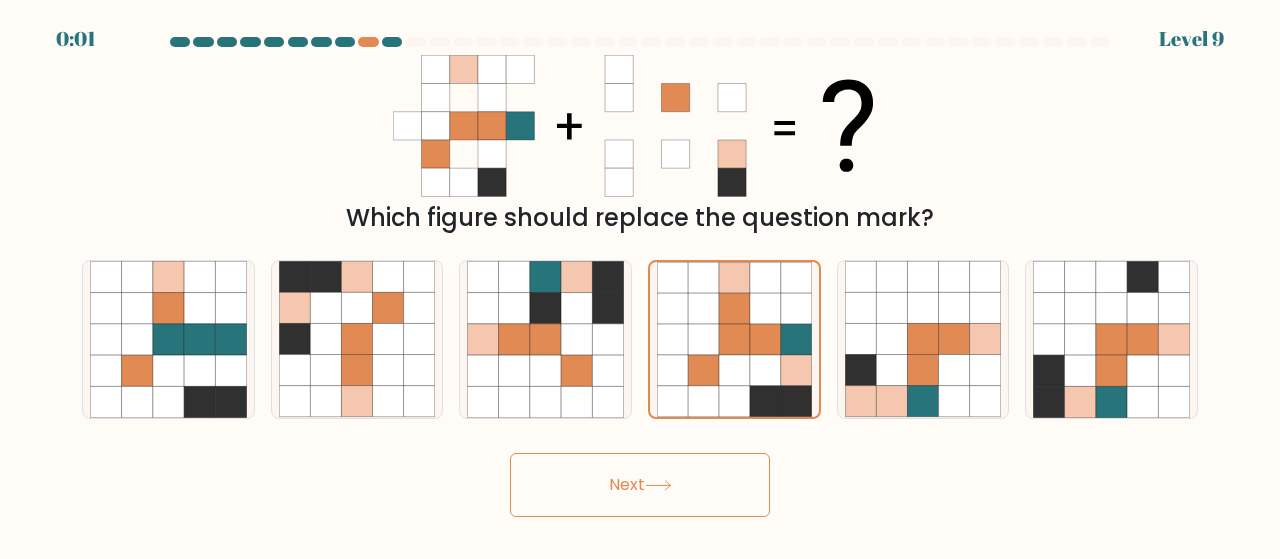 click on "Next" at bounding box center [640, 485] 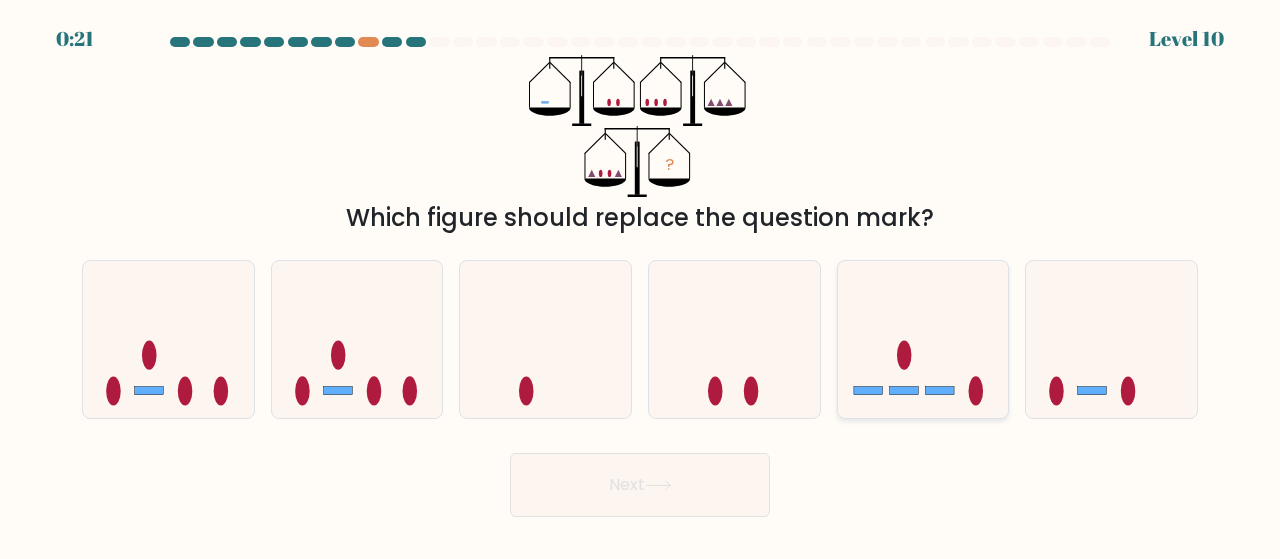 click 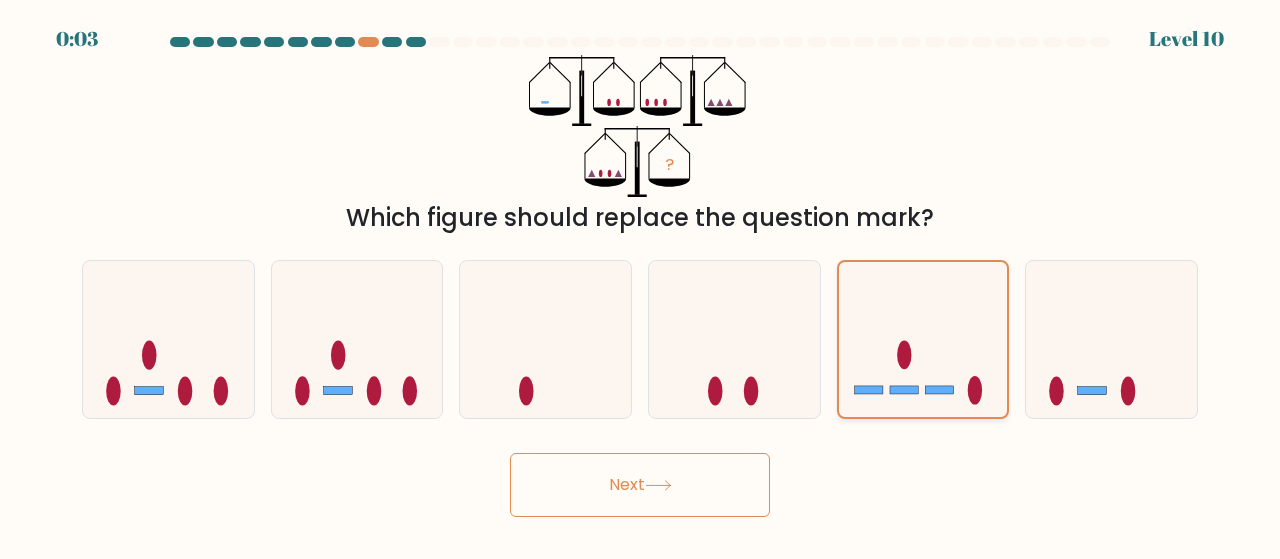 click 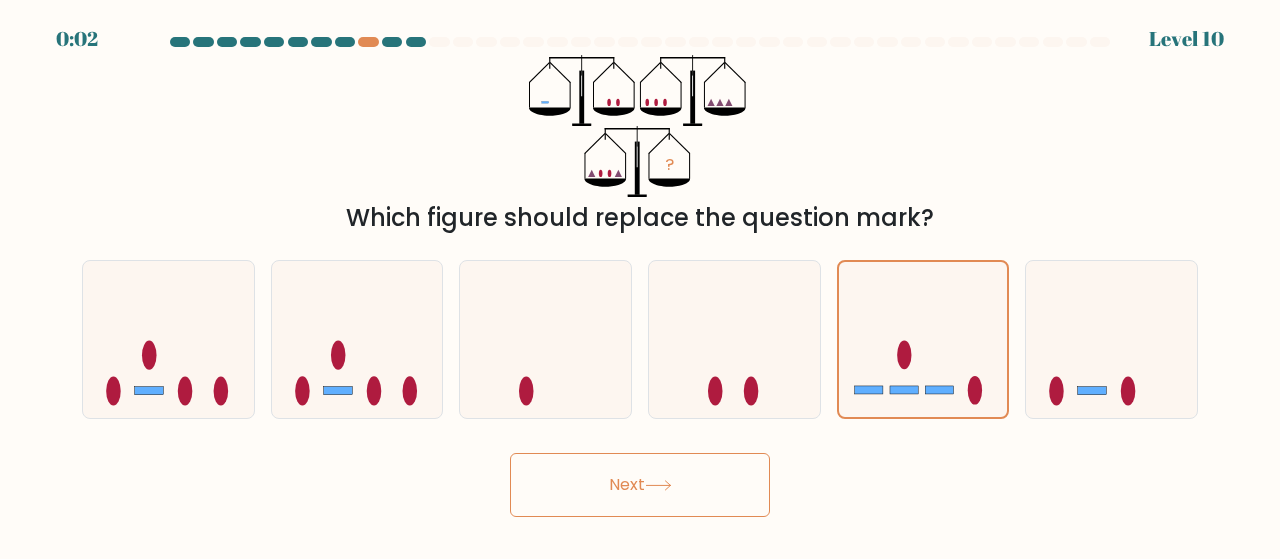 click on "Next" at bounding box center (640, 485) 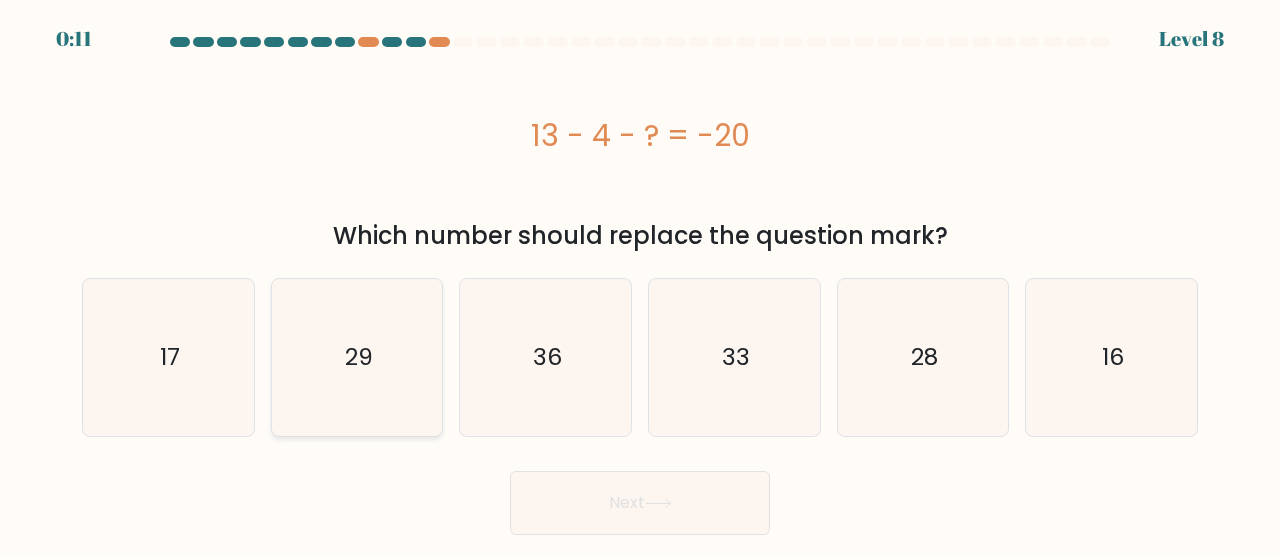 click on "29" 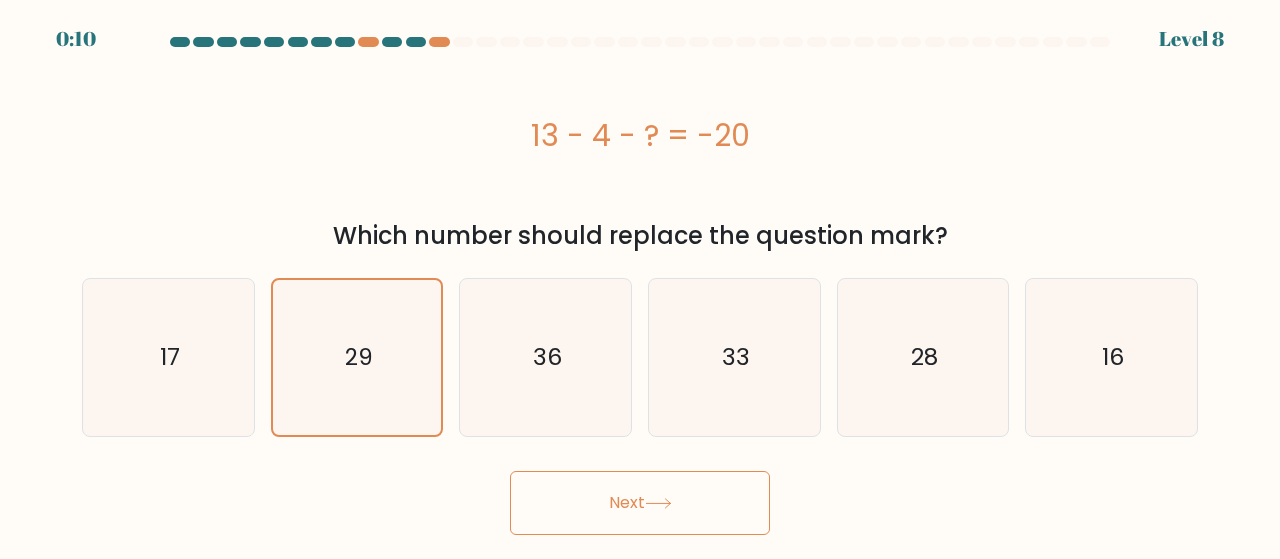 click on "Next" at bounding box center (640, 503) 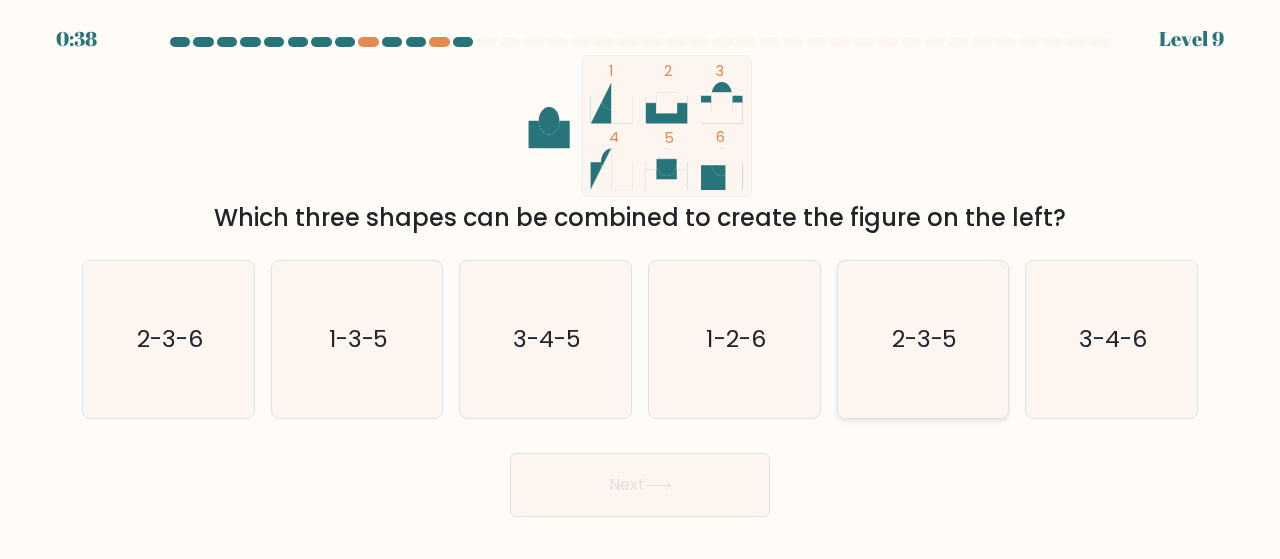 click on "2-3-5" 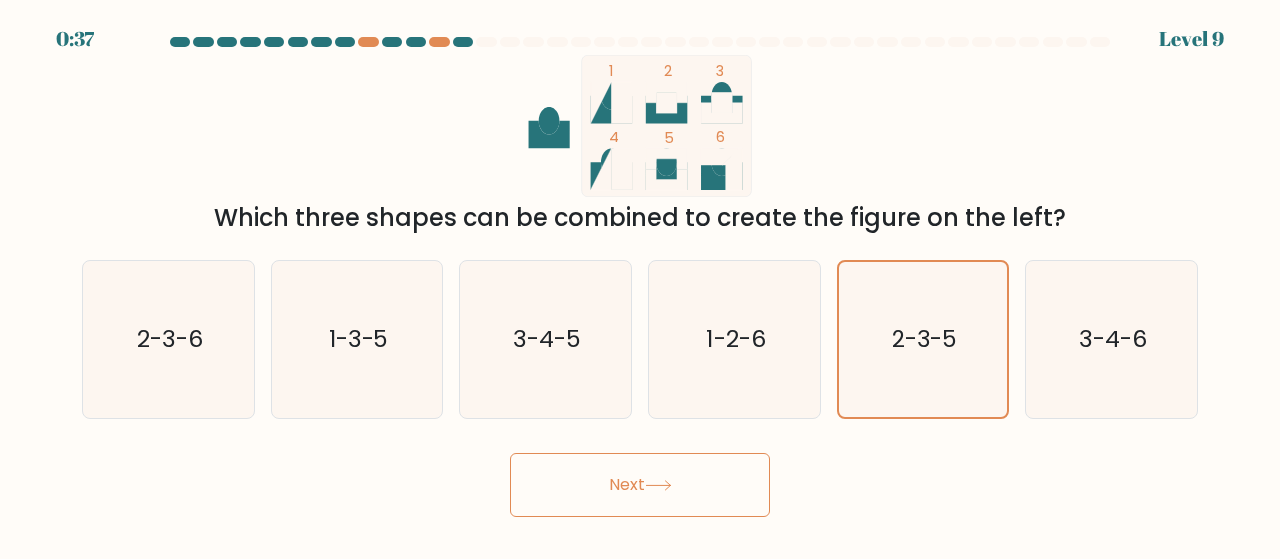 click on "Next" at bounding box center (640, 485) 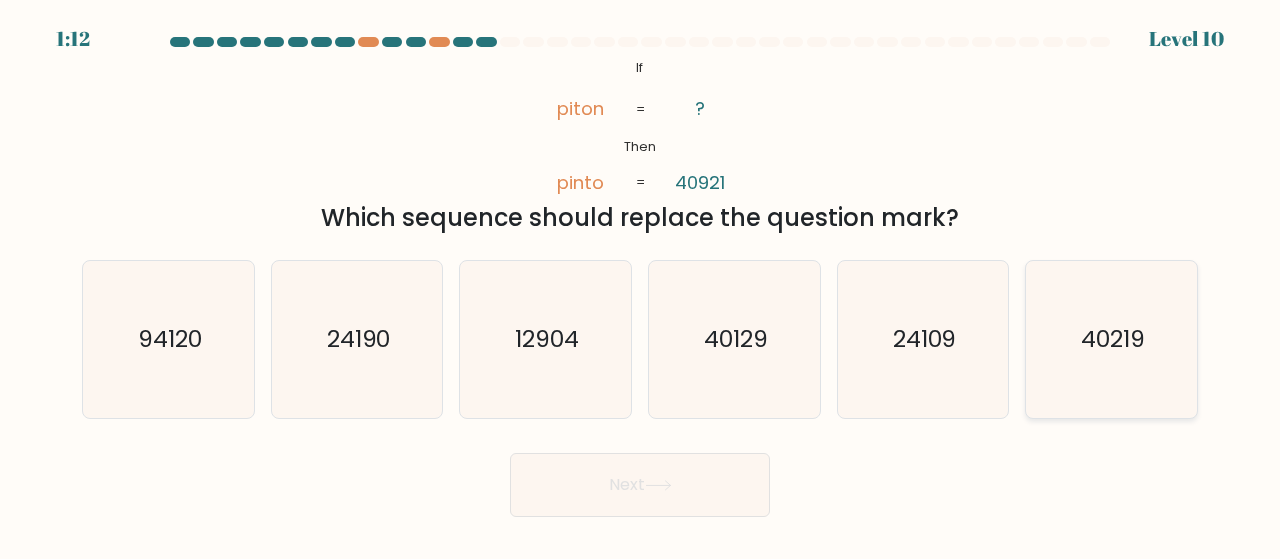 click on "40219" 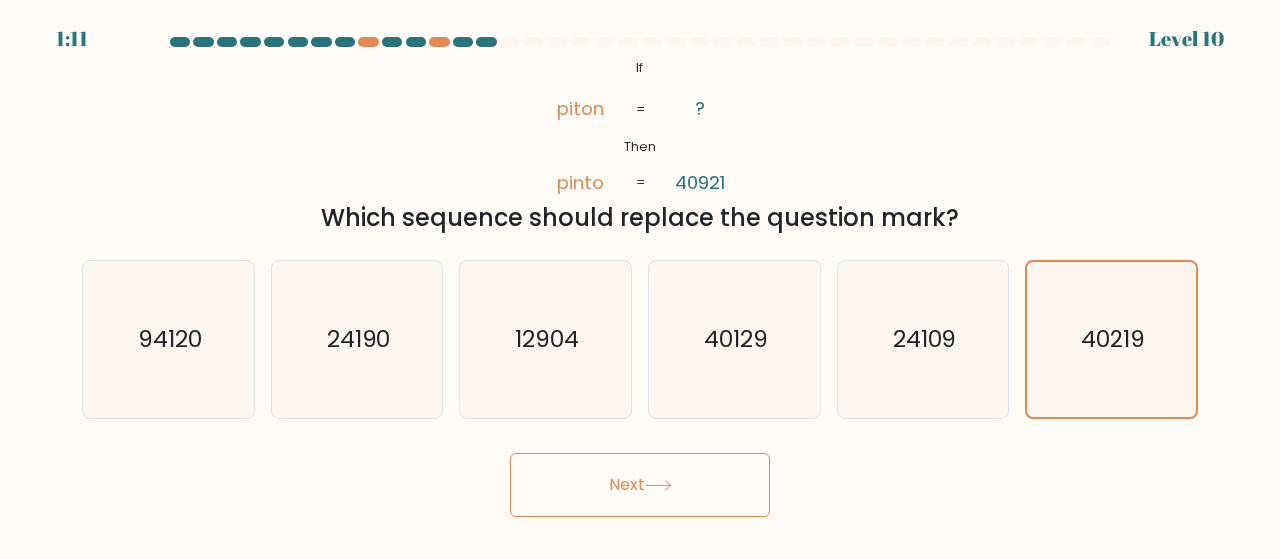 click on "Next" at bounding box center (640, 485) 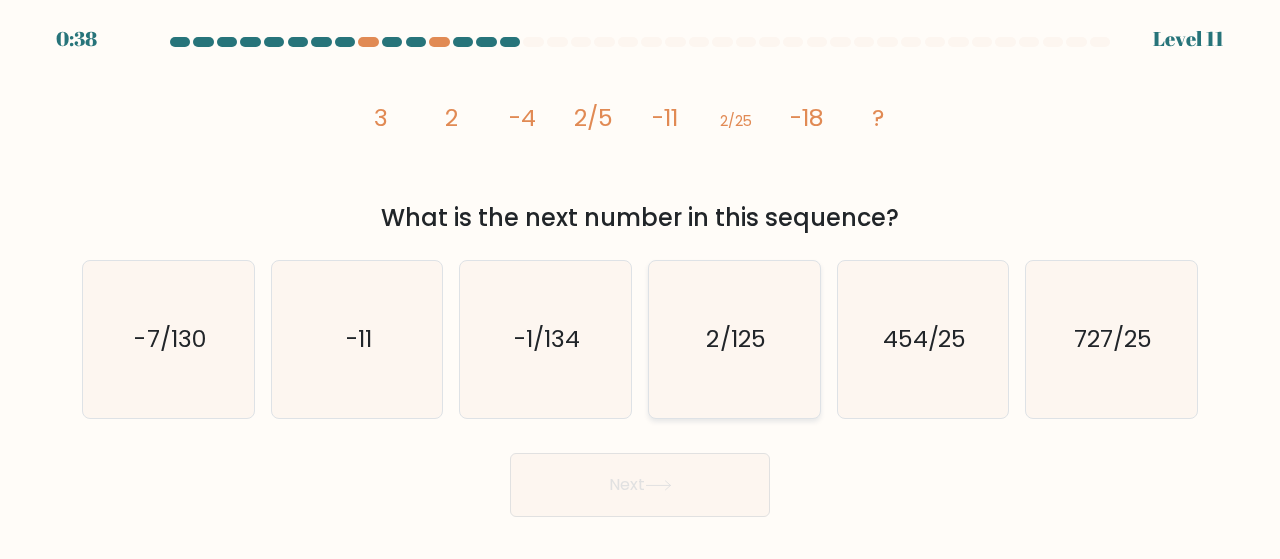 click on "2/125" 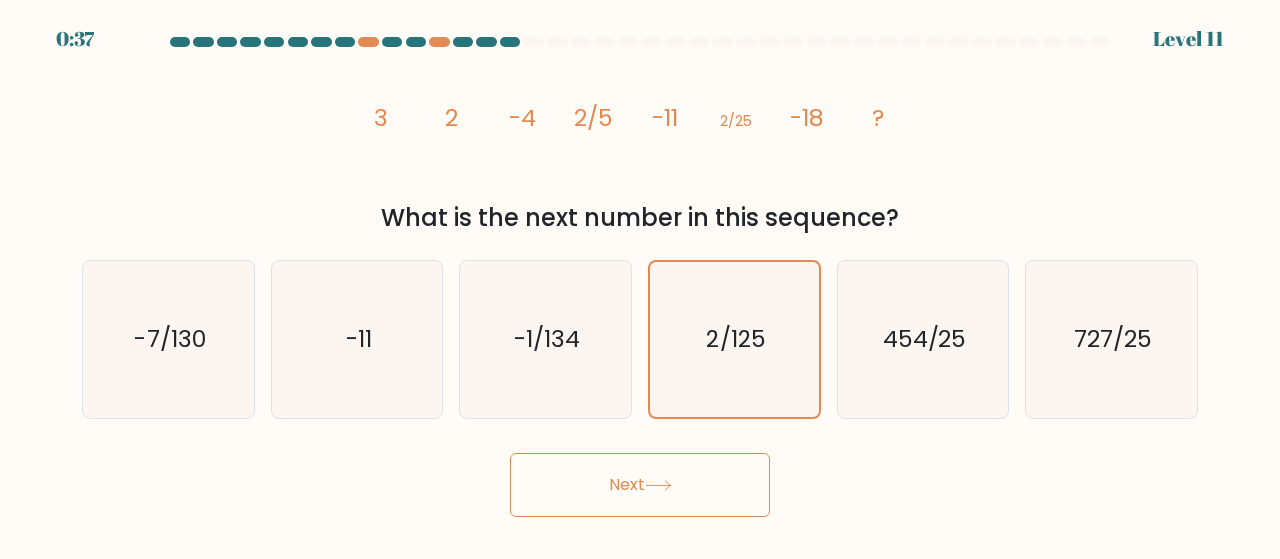 click on "Next" at bounding box center (640, 480) 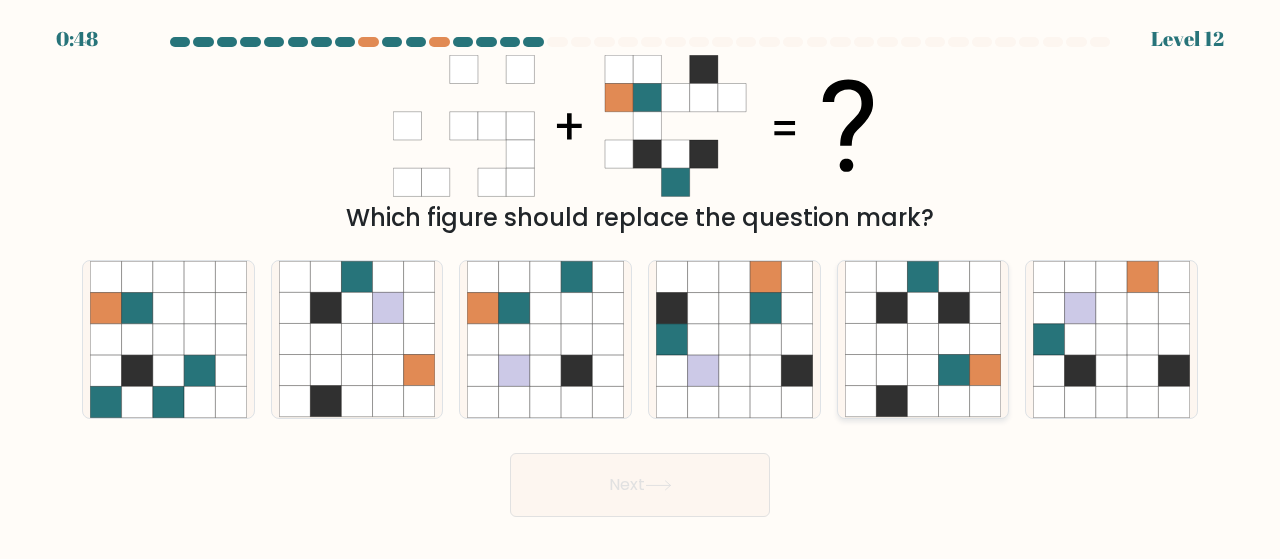 click 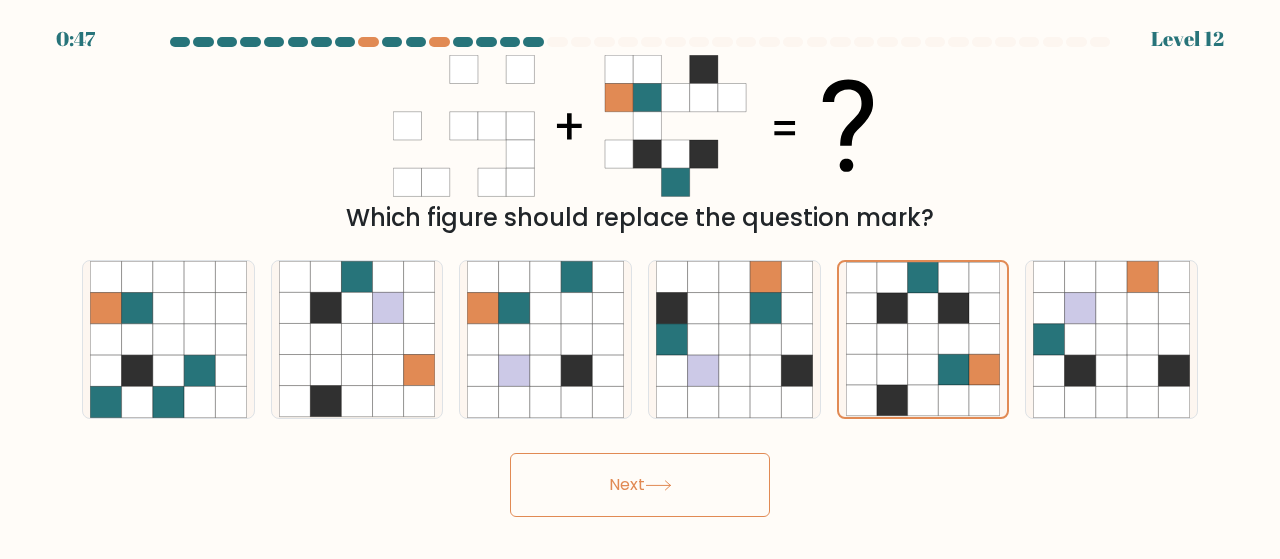 click on "Next" at bounding box center (640, 485) 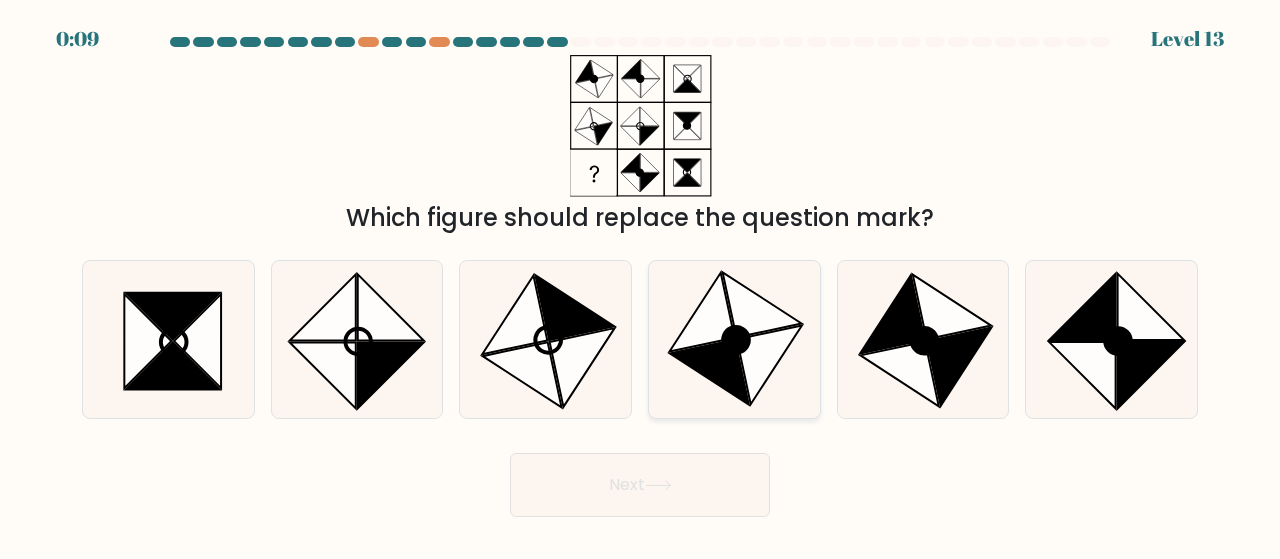 click 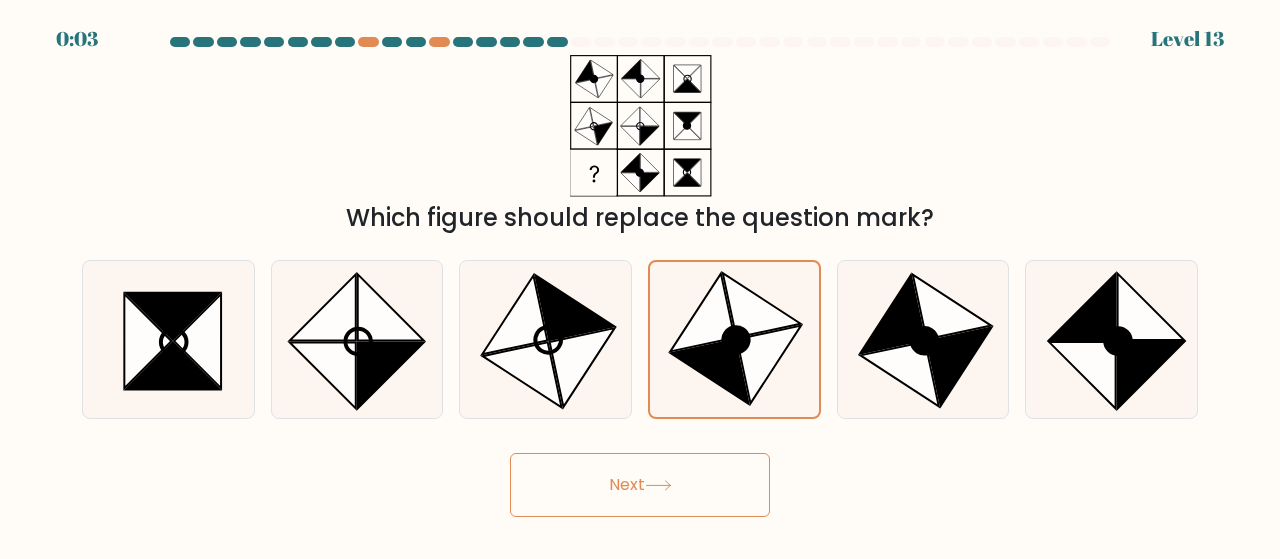 click on "Next" at bounding box center (640, 485) 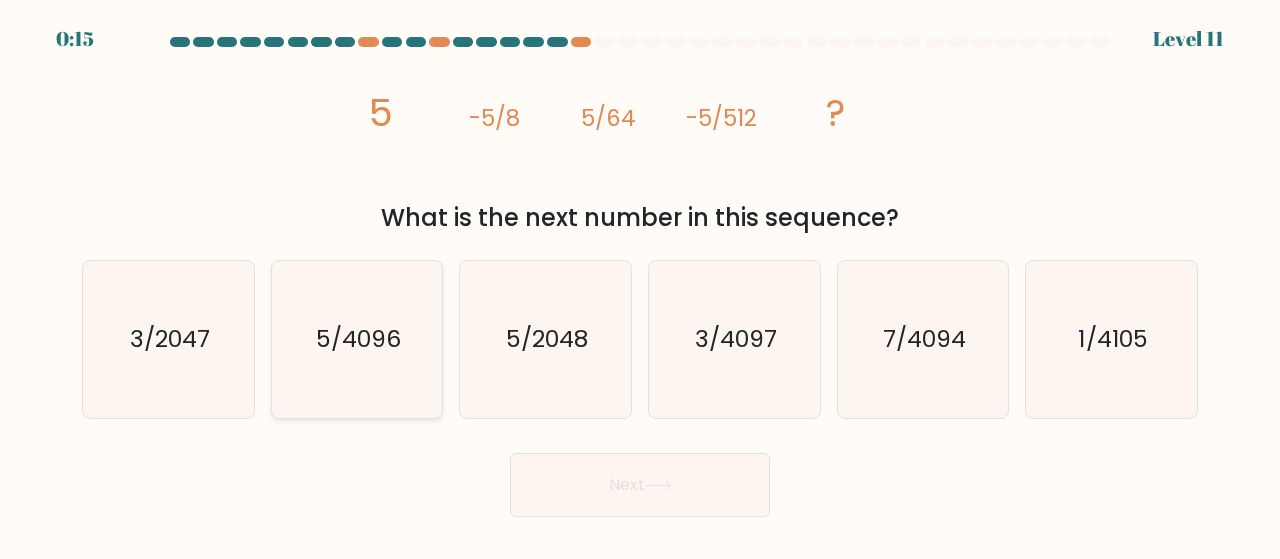 click on "5/4096" 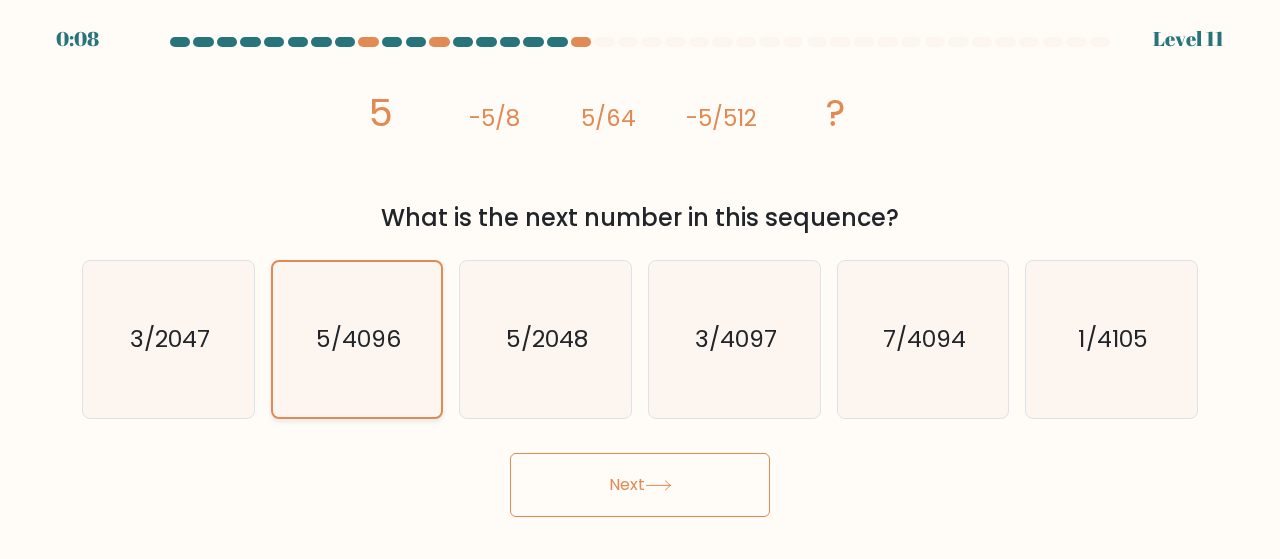 click on "5/4096" 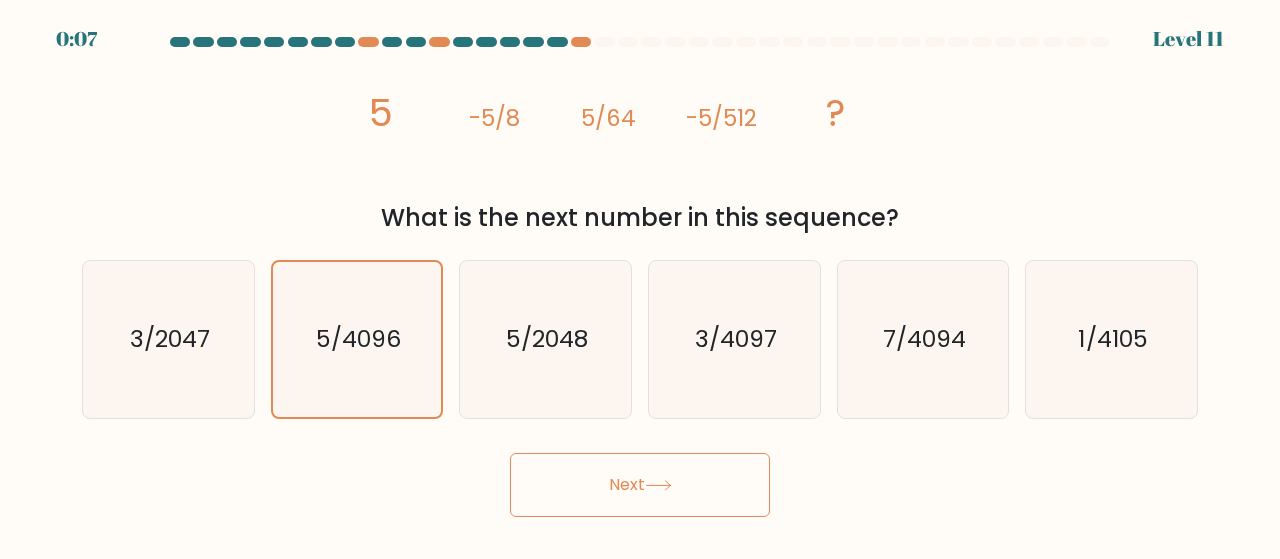 click on "Next" at bounding box center (640, 485) 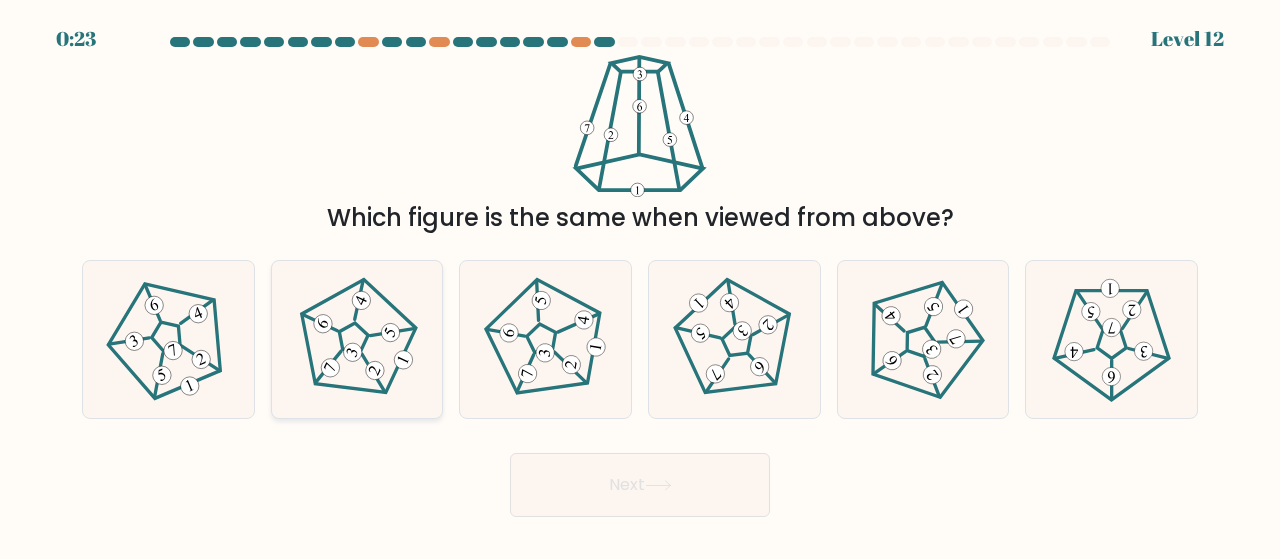 click 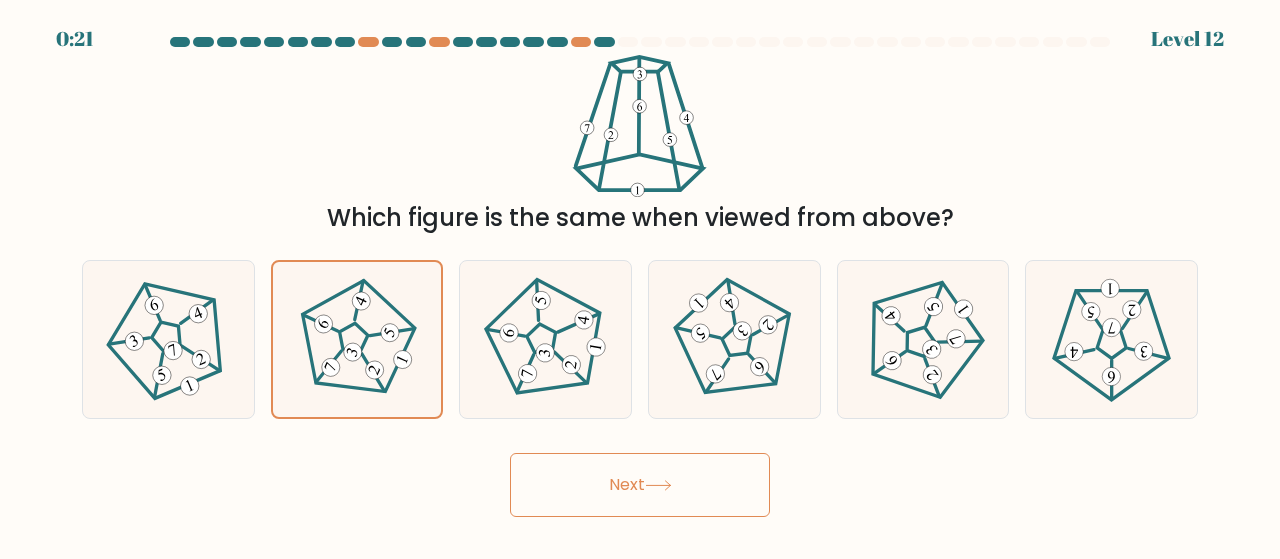 click 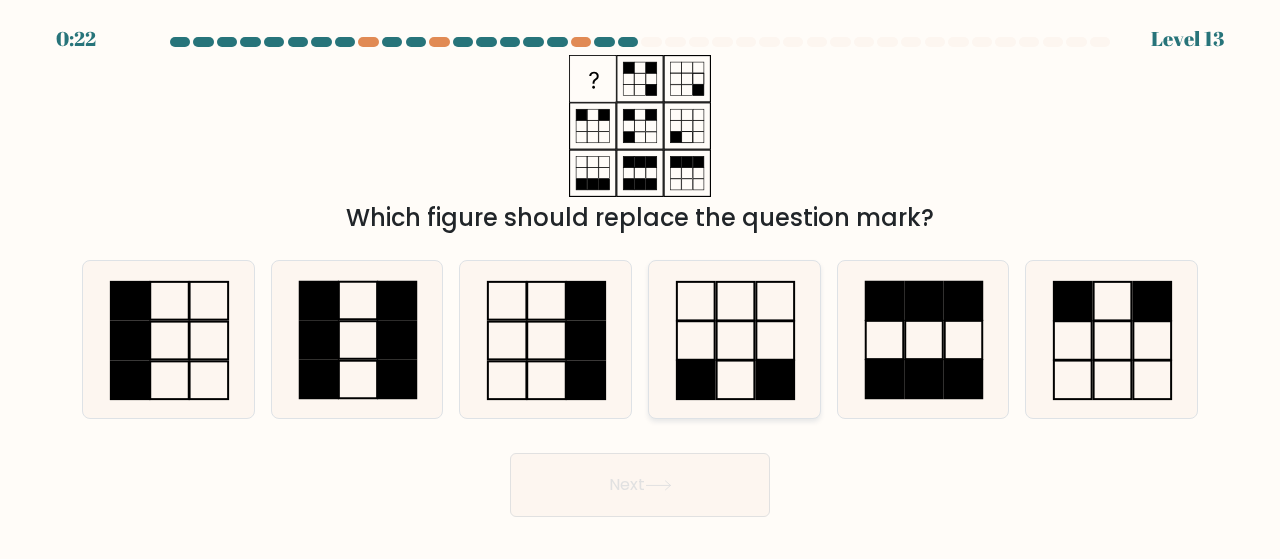click 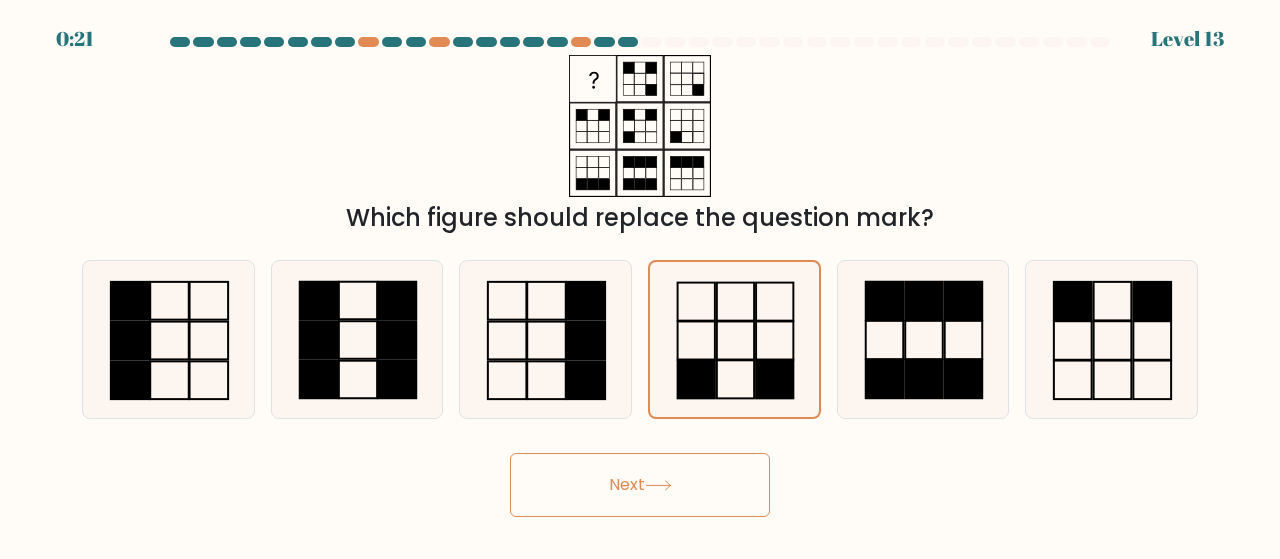 click 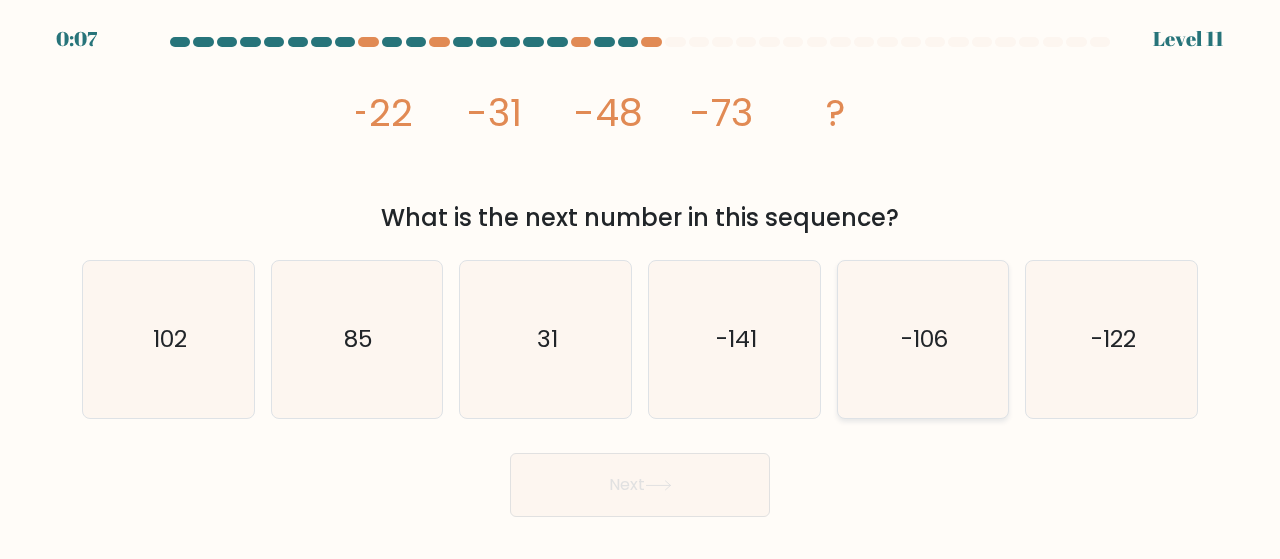 drag, startPoint x: 969, startPoint y: 408, endPoint x: 888, endPoint y: 341, distance: 105.11898 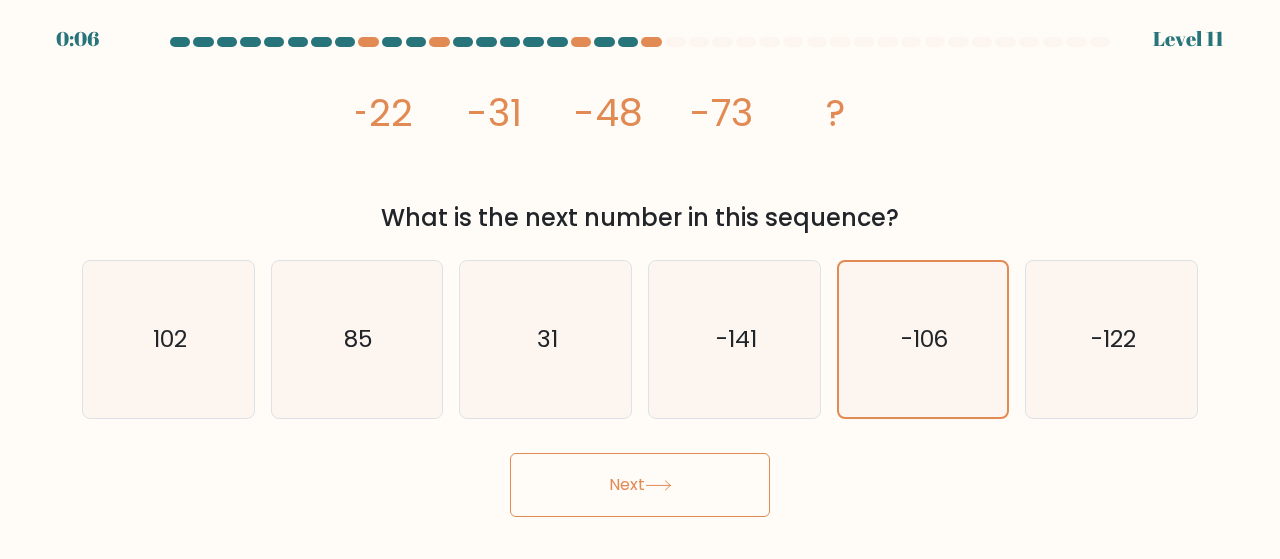 click on "Next" at bounding box center [640, 485] 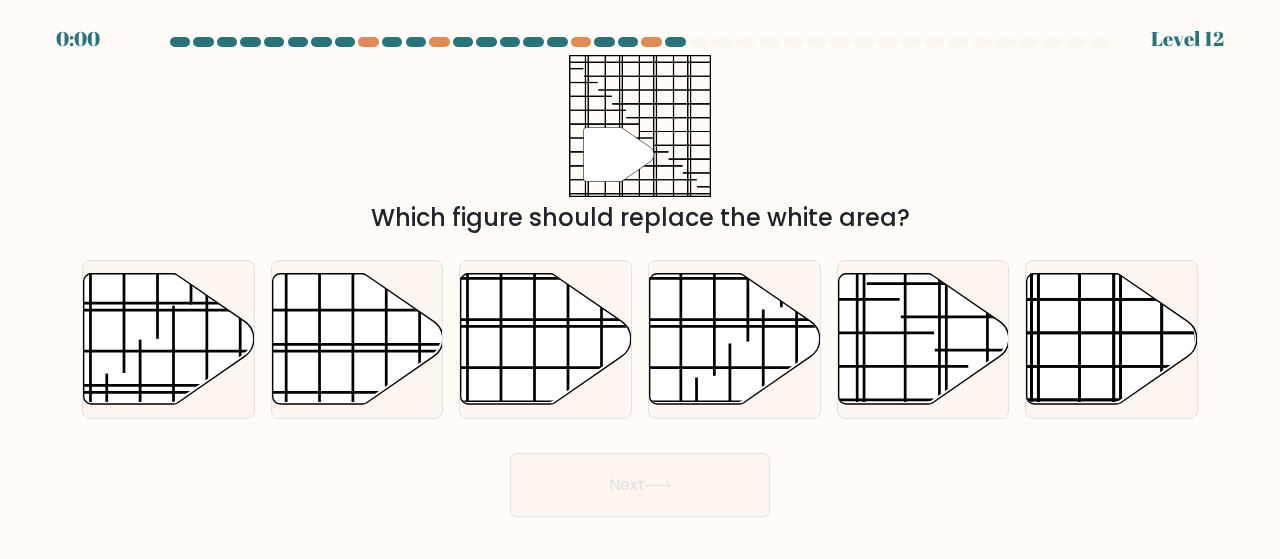 click on "e." at bounding box center [923, 339] 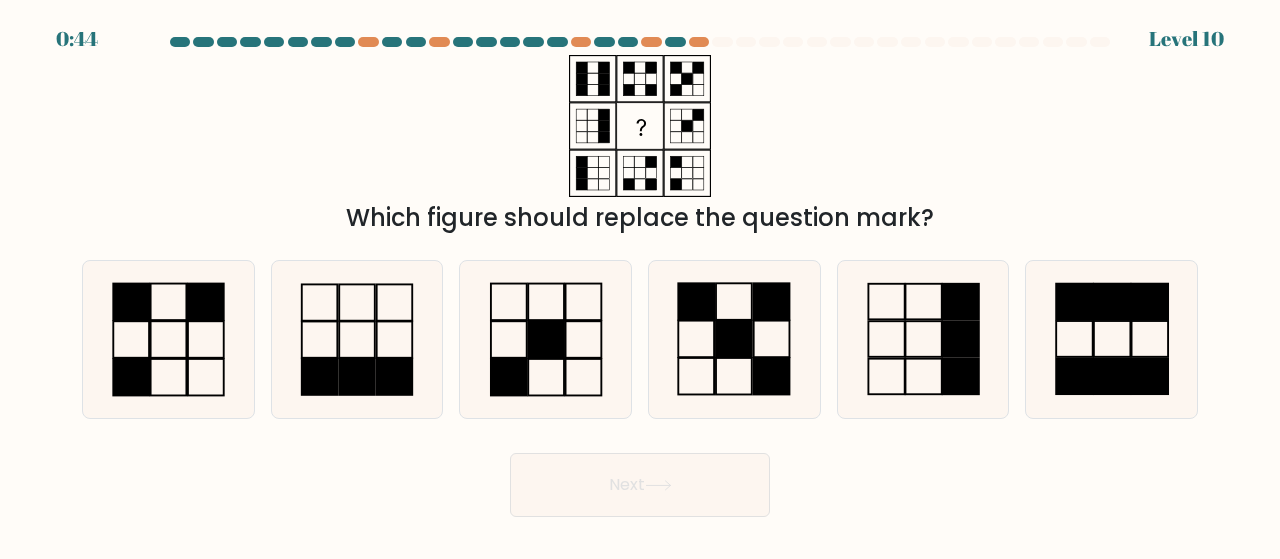 scroll, scrollTop: 0, scrollLeft: 0, axis: both 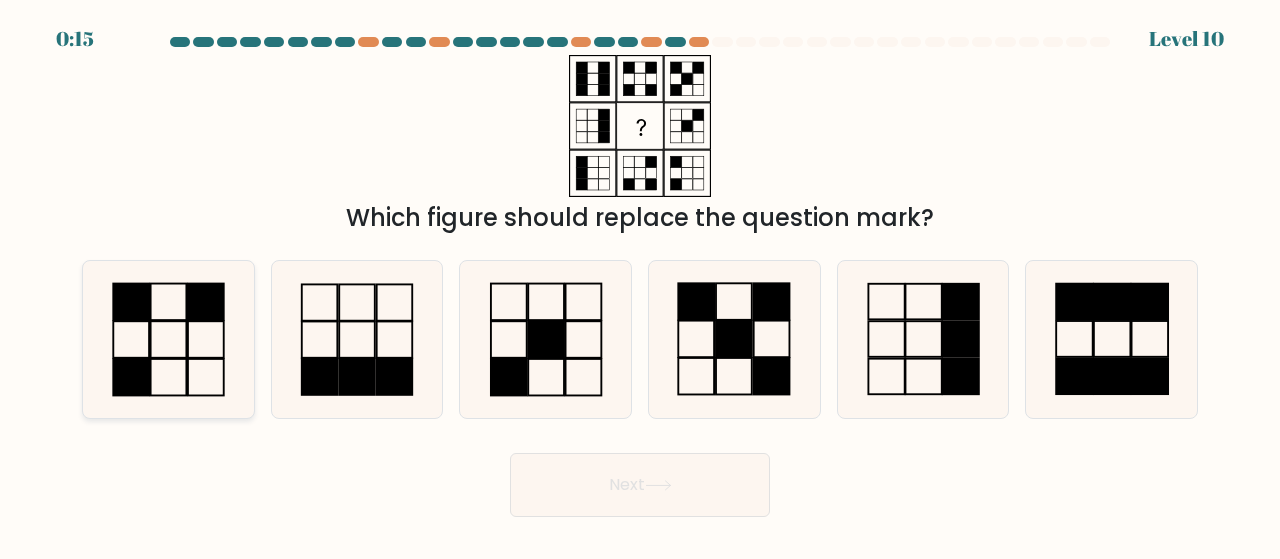 click 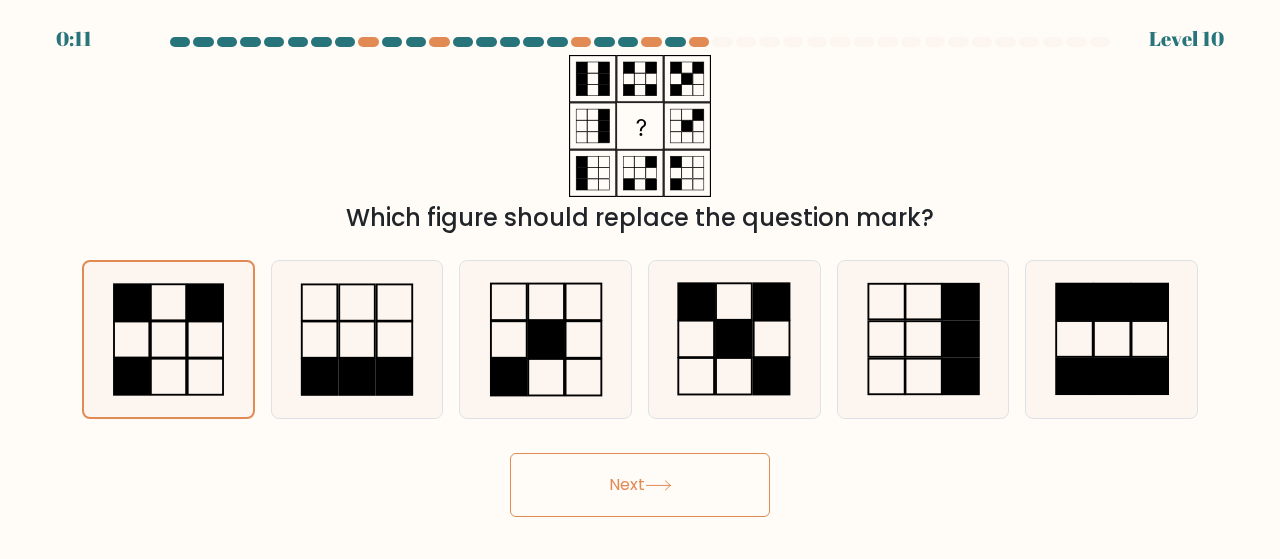 click on "Next" at bounding box center [640, 485] 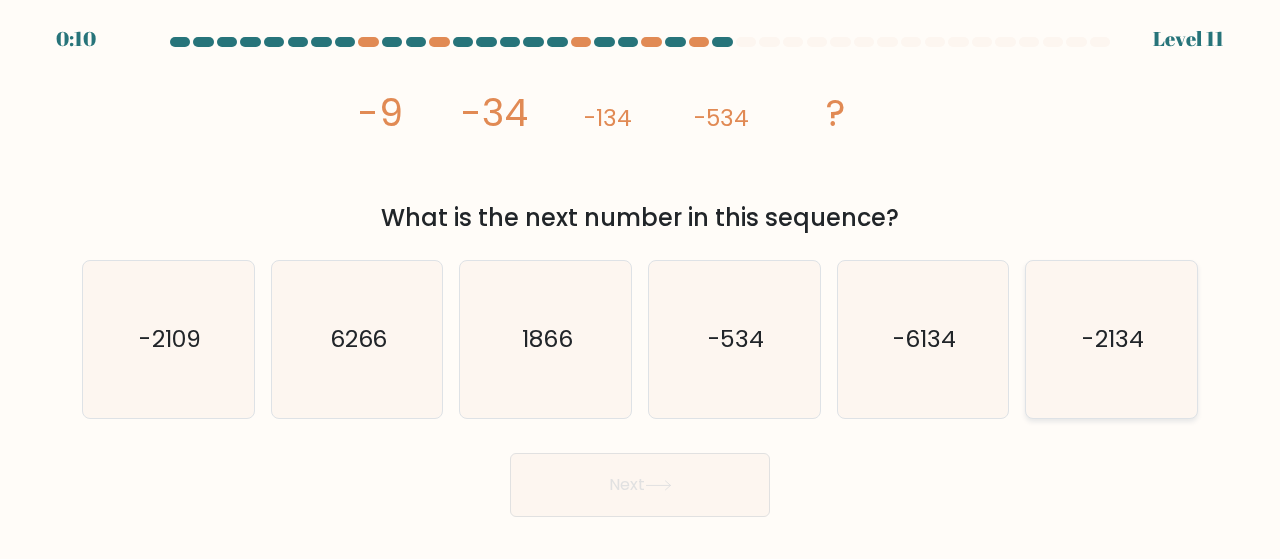 click on "-2134" 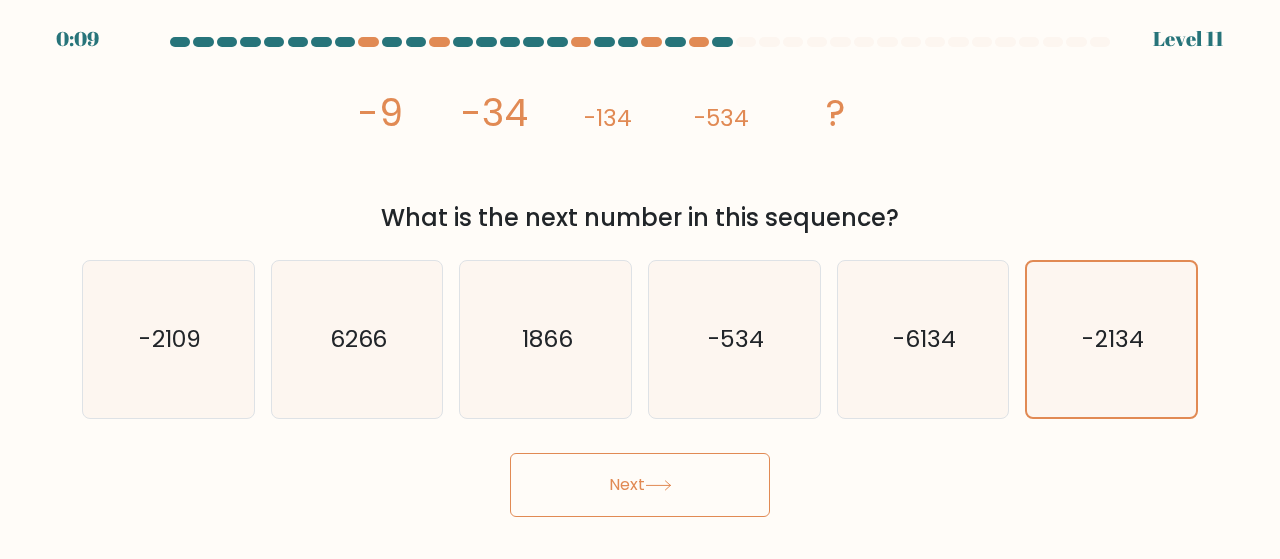 click on "Next" at bounding box center (640, 485) 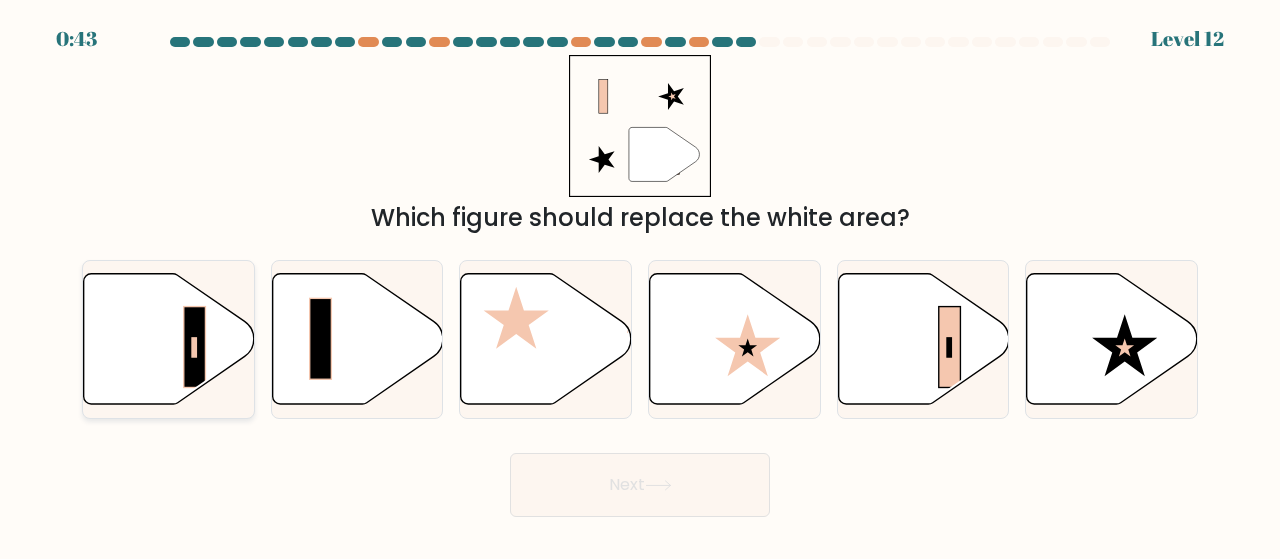 click 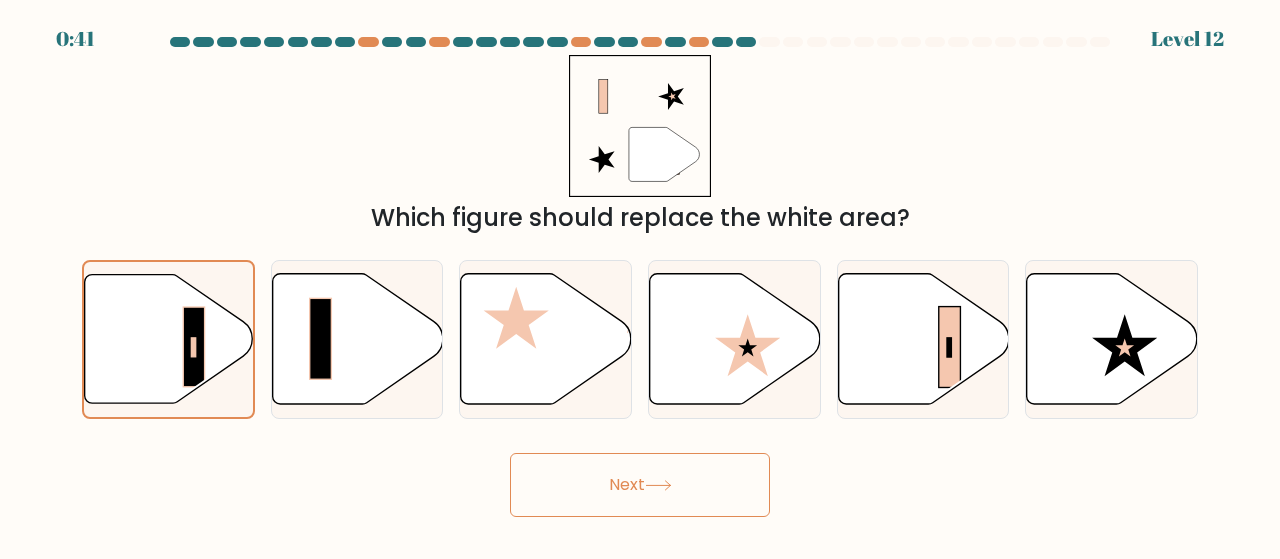 click on "Next" at bounding box center (640, 485) 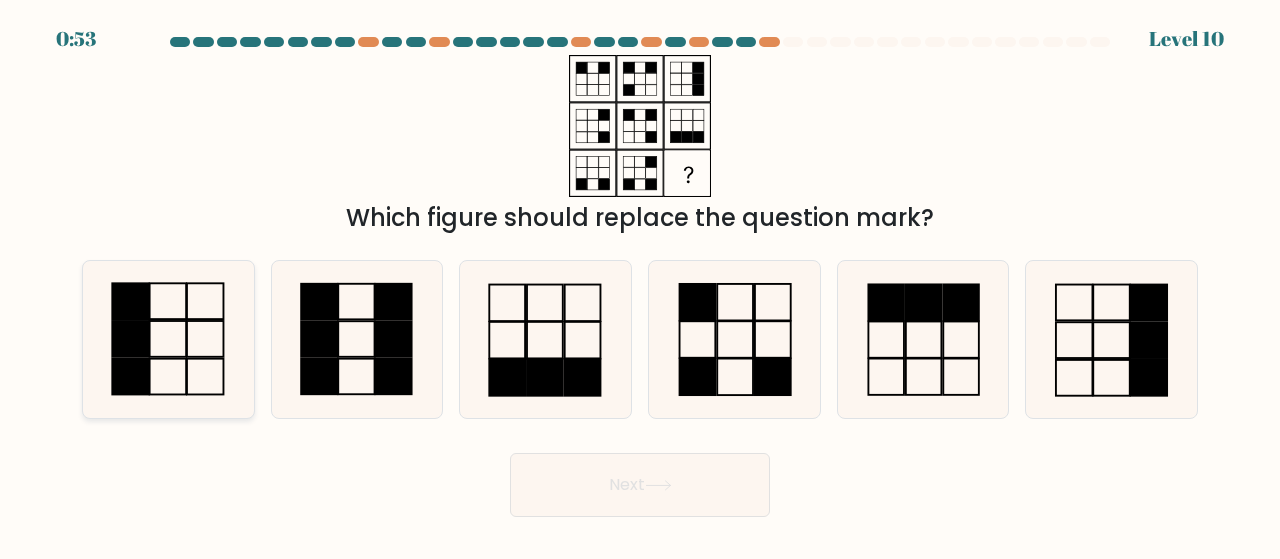 click 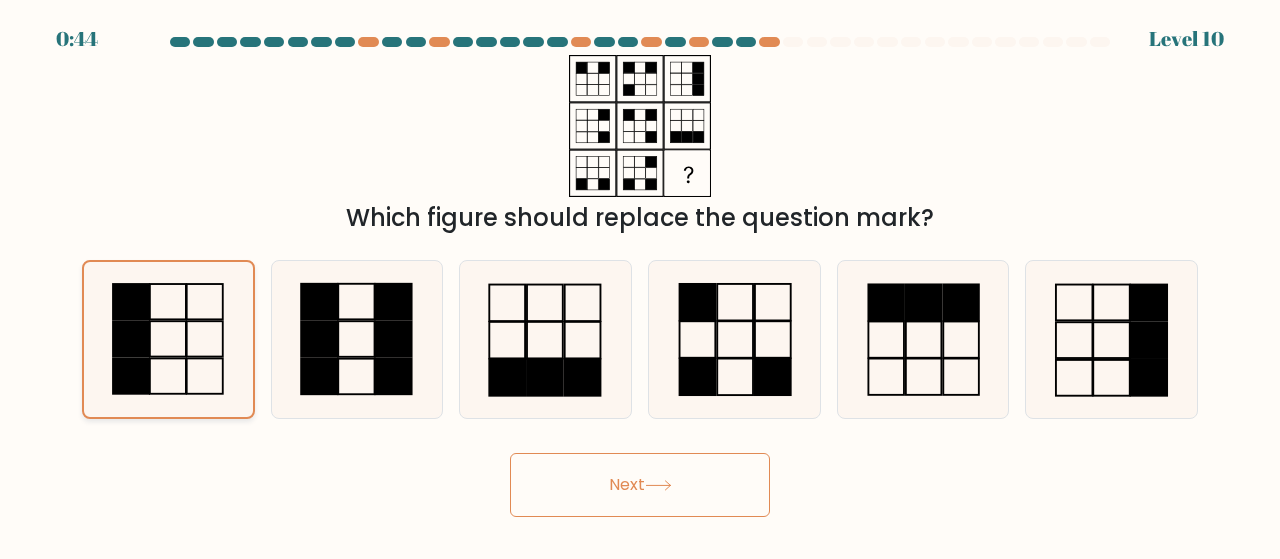 click 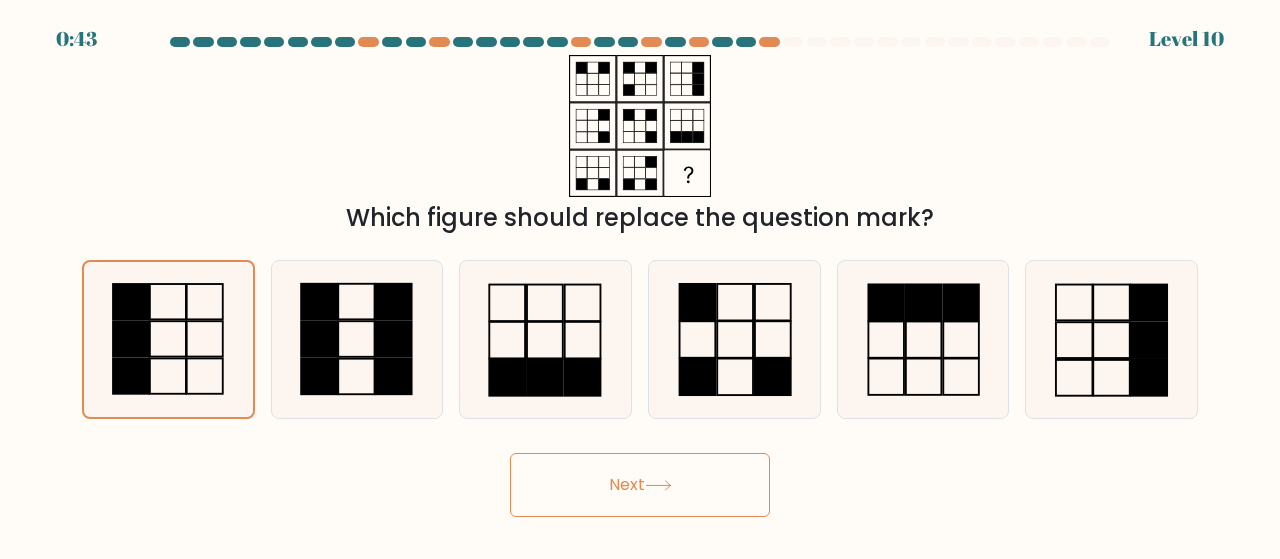 click on "Next" at bounding box center (640, 485) 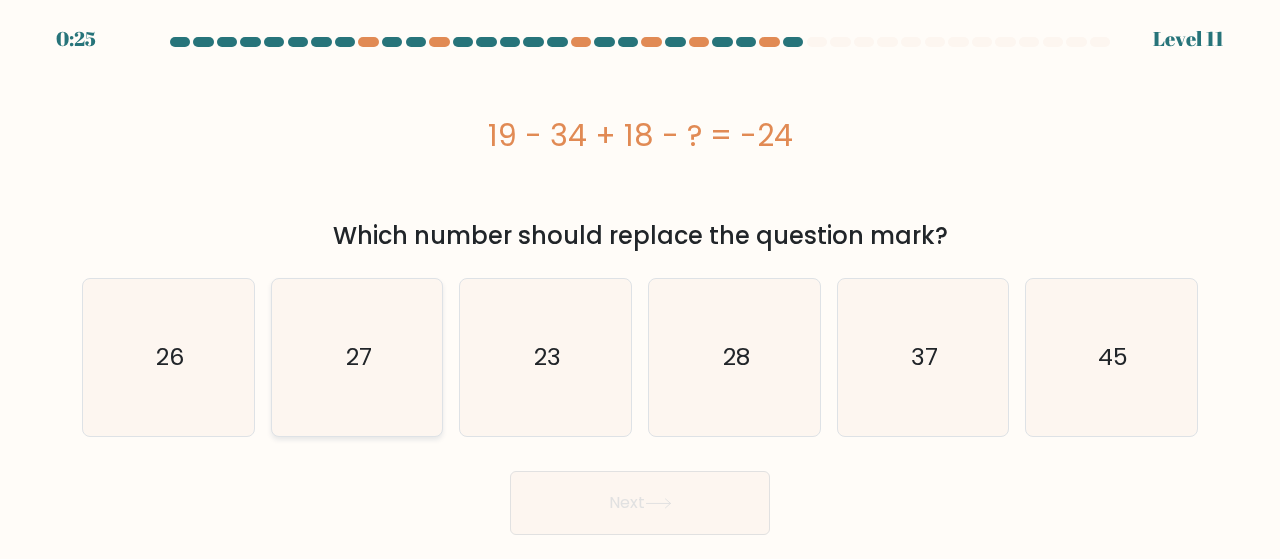 click on "27" 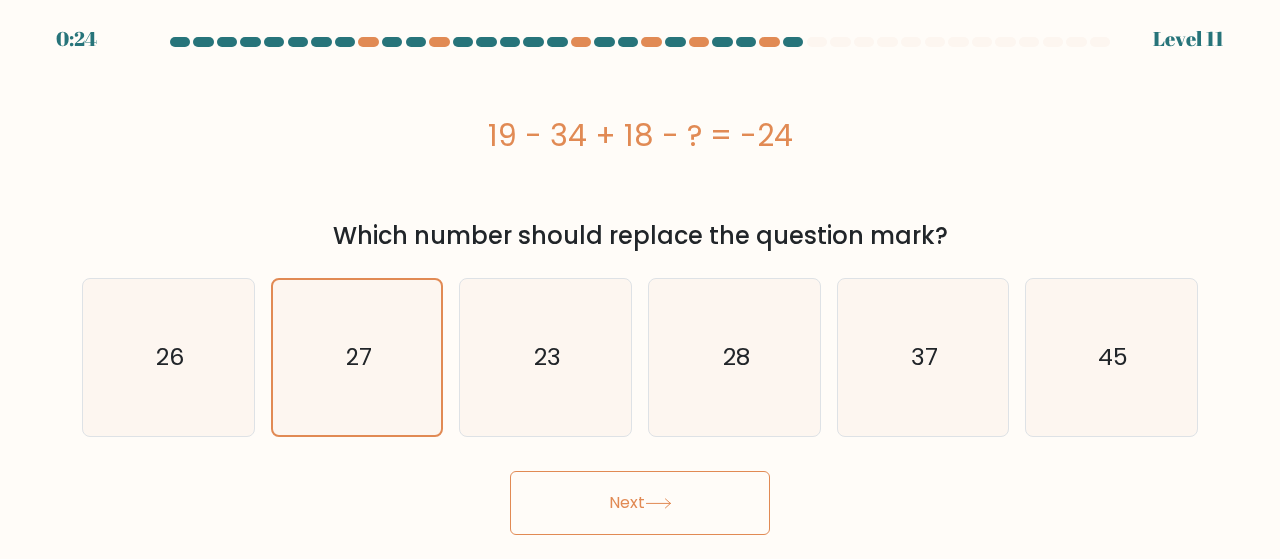click on "Next" at bounding box center [640, 503] 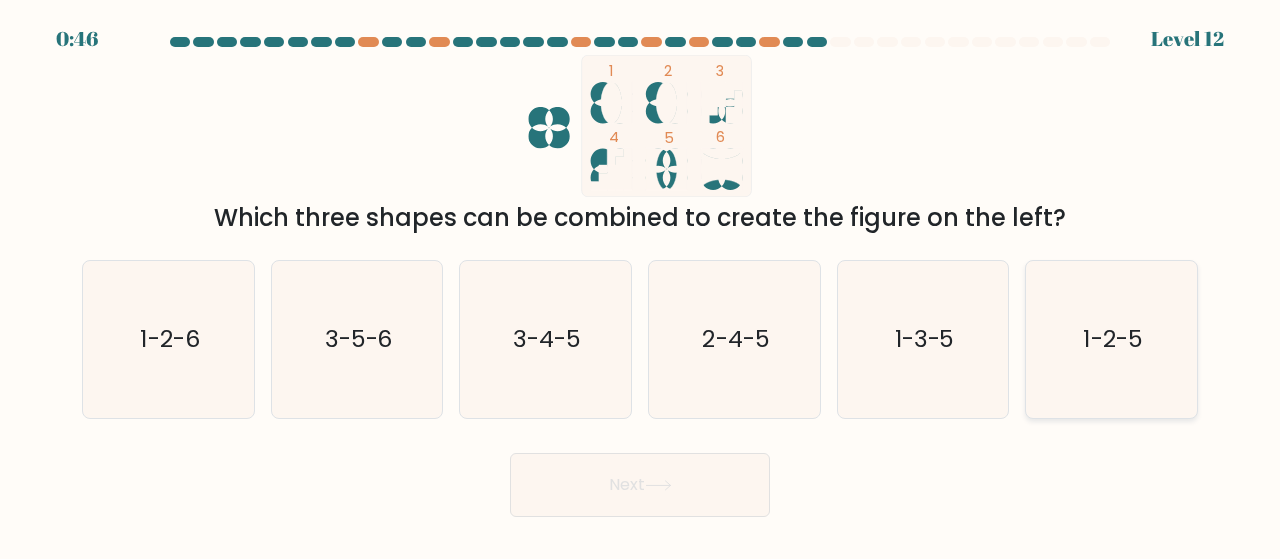 click on "1-2-5" 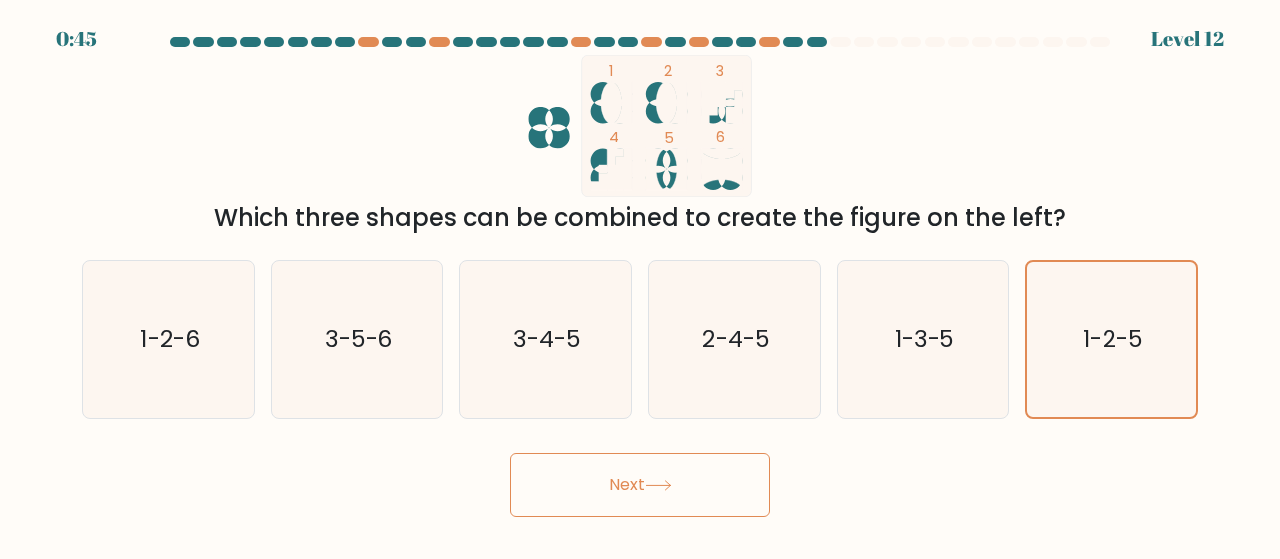 click on "Next" at bounding box center [640, 485] 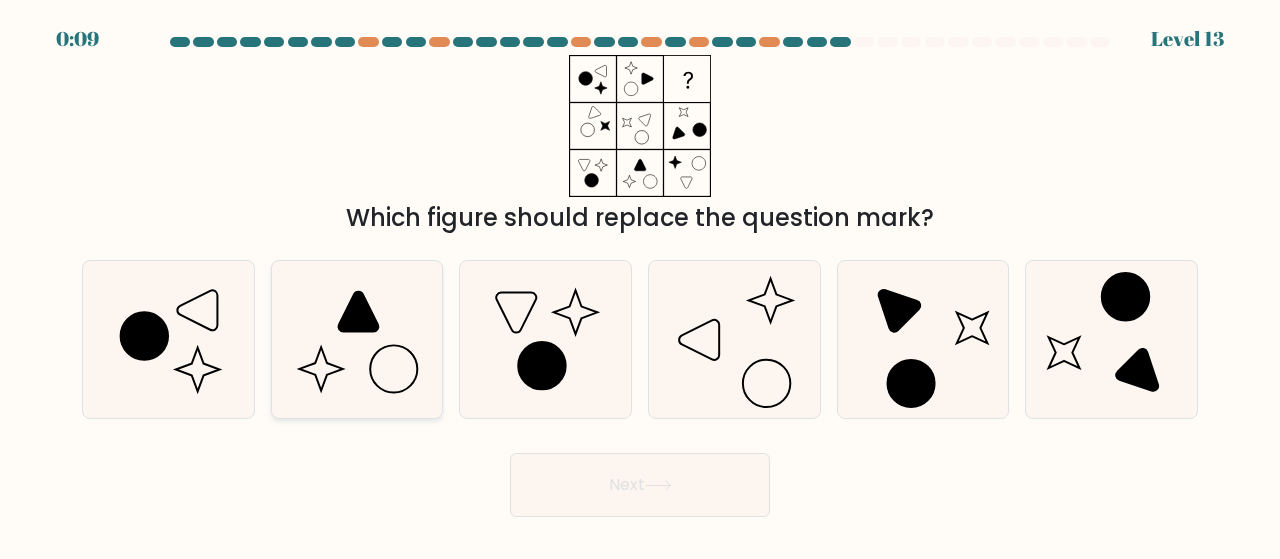click 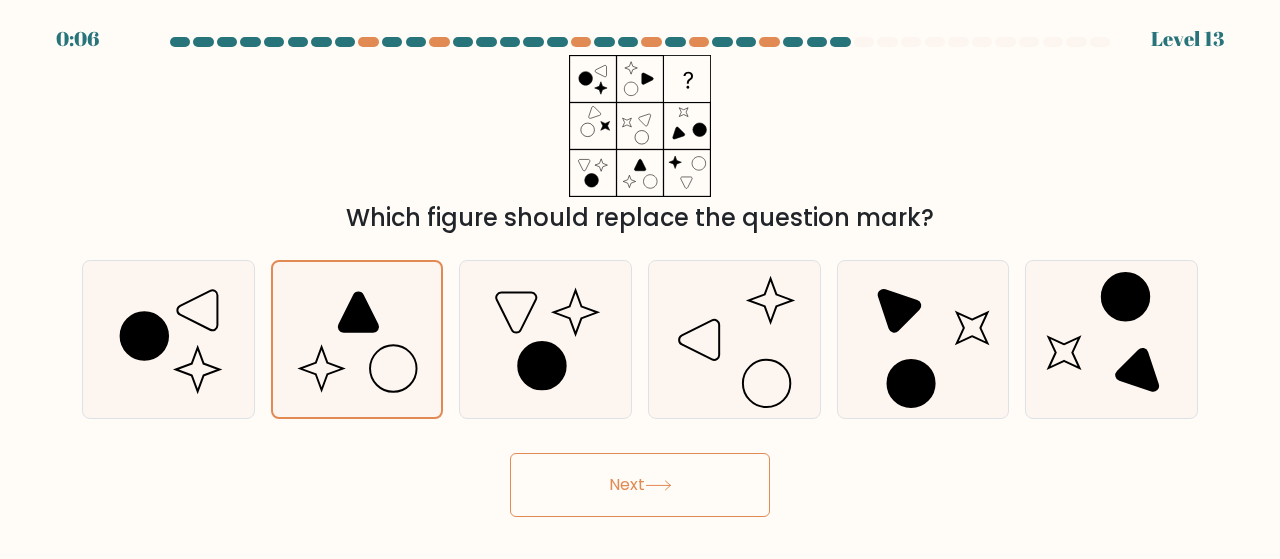 click on "Next" at bounding box center (640, 485) 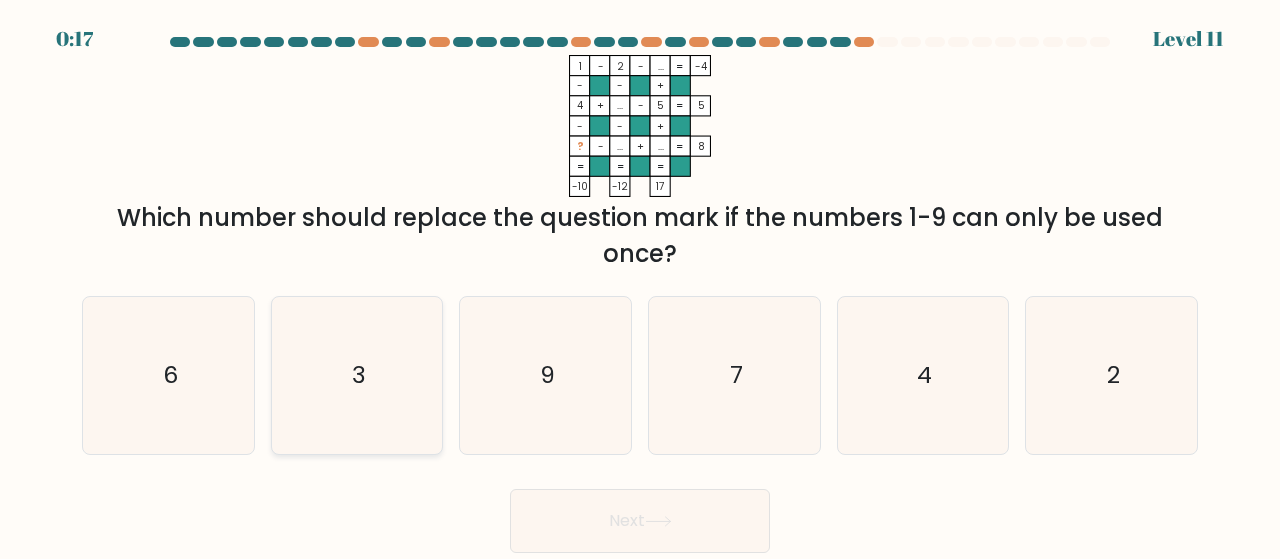 click on "3" 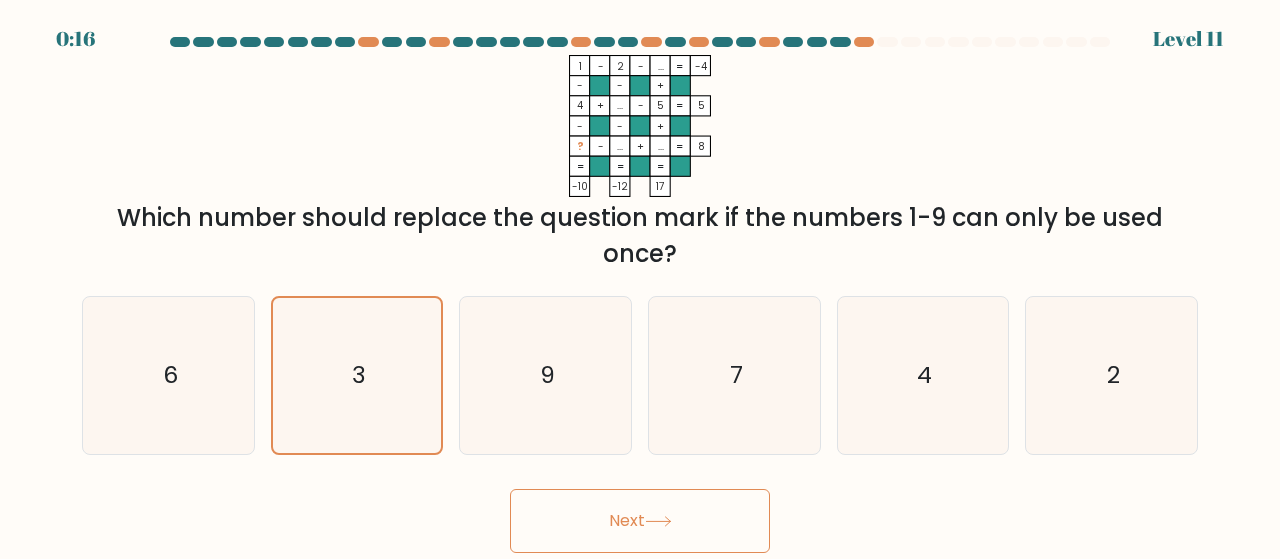 click on "Next" at bounding box center [640, 521] 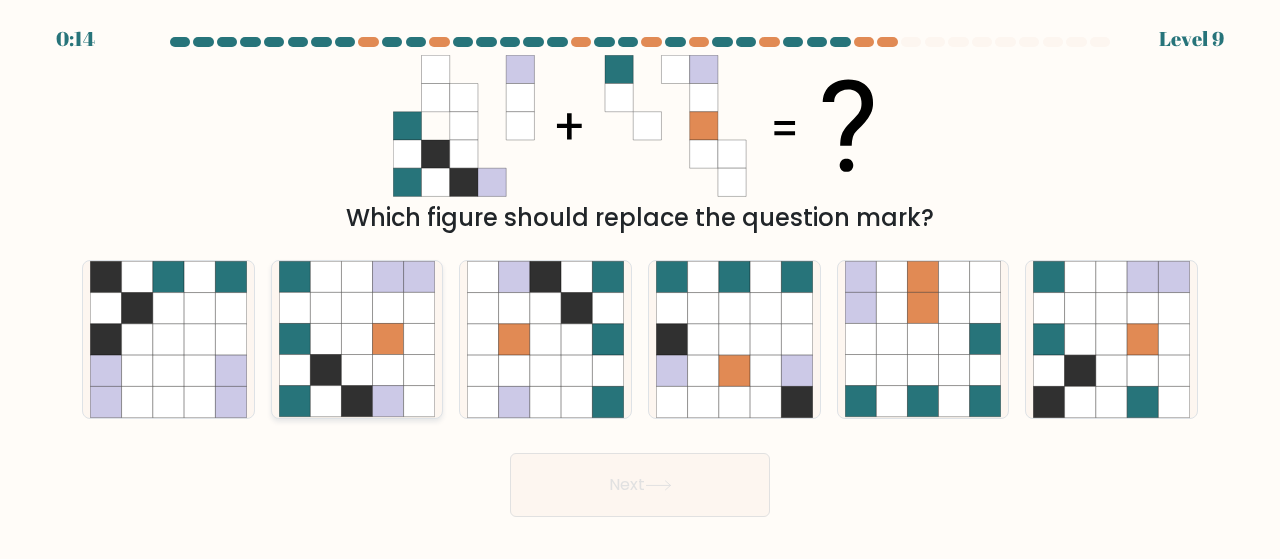 click 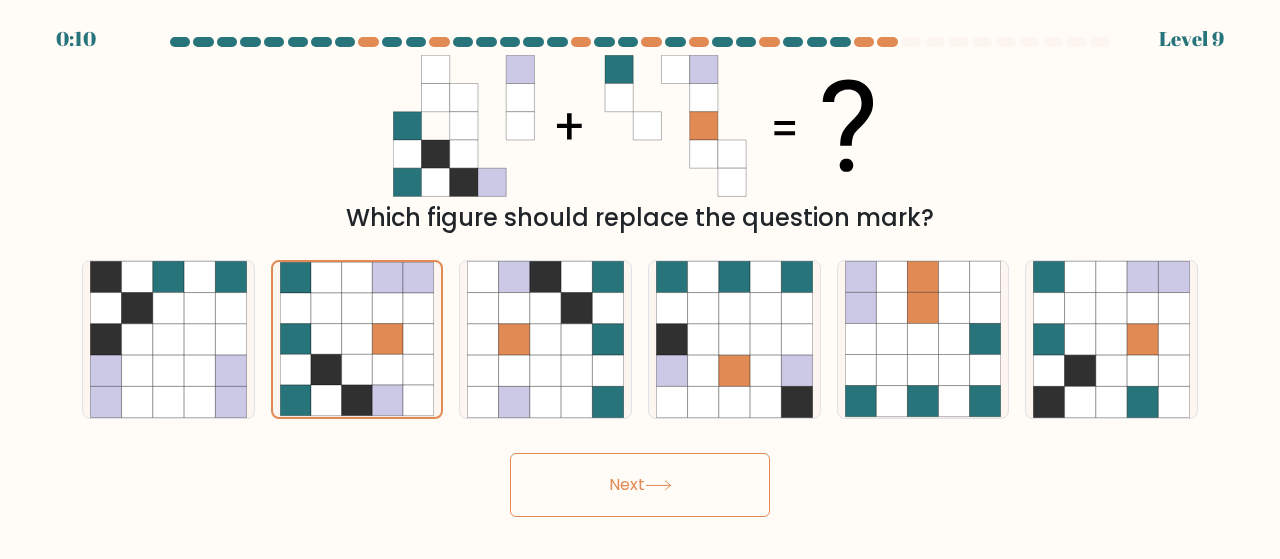click on "Next" at bounding box center (640, 485) 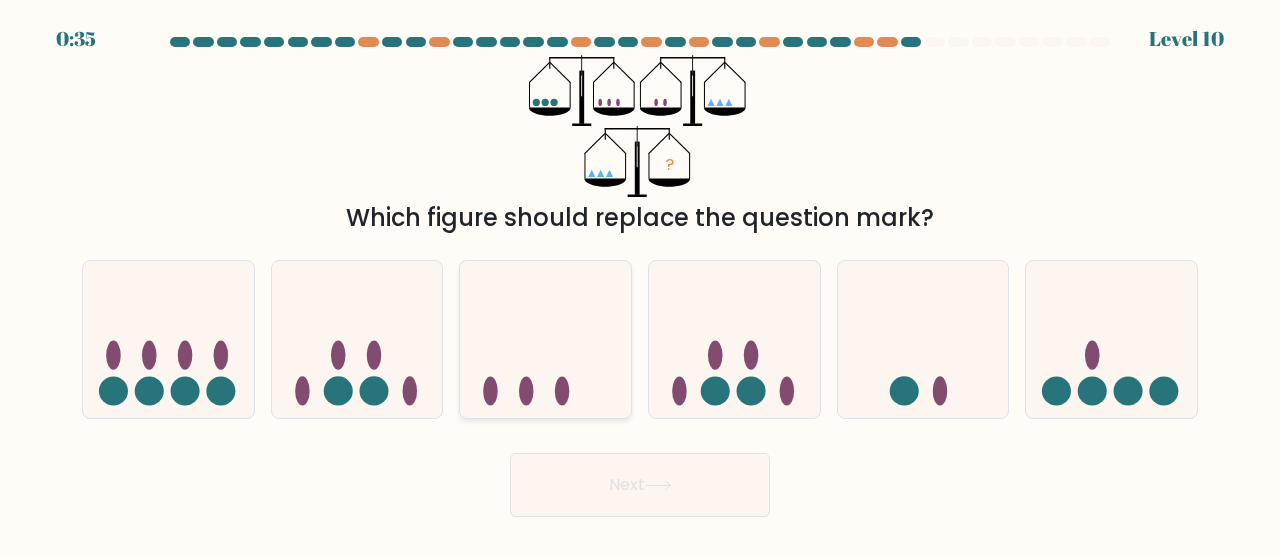 click 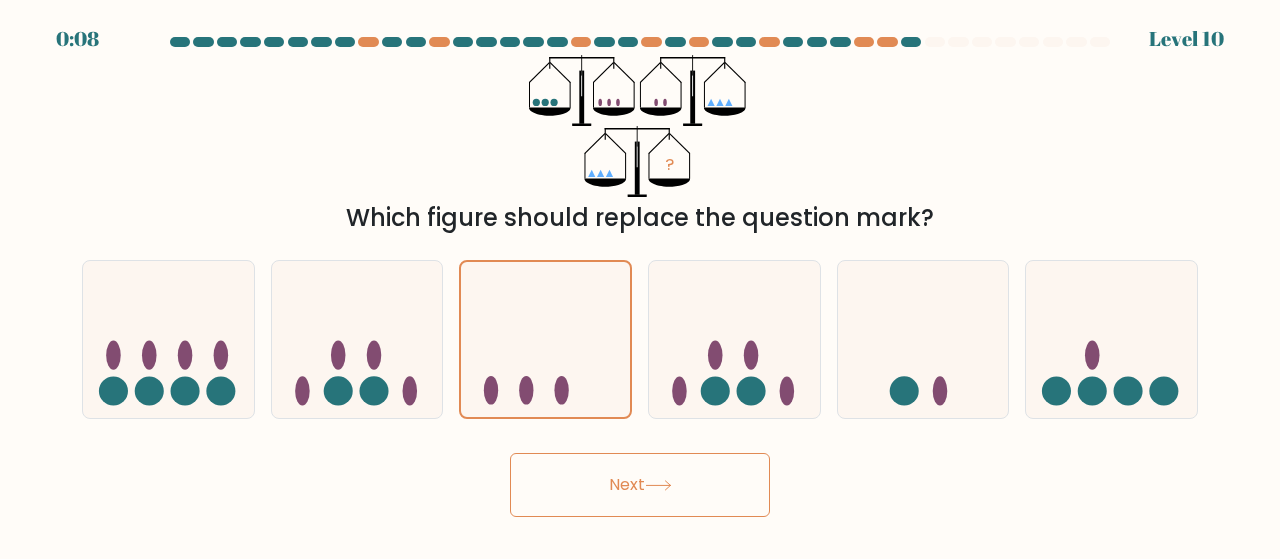 click on "Next" at bounding box center (640, 485) 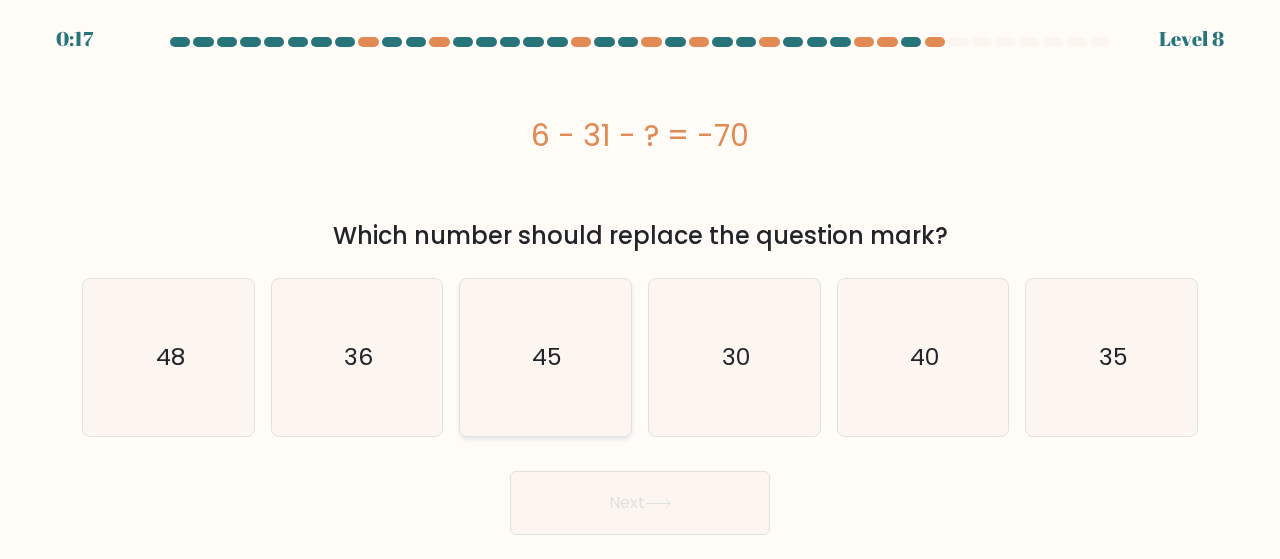 click on "45" 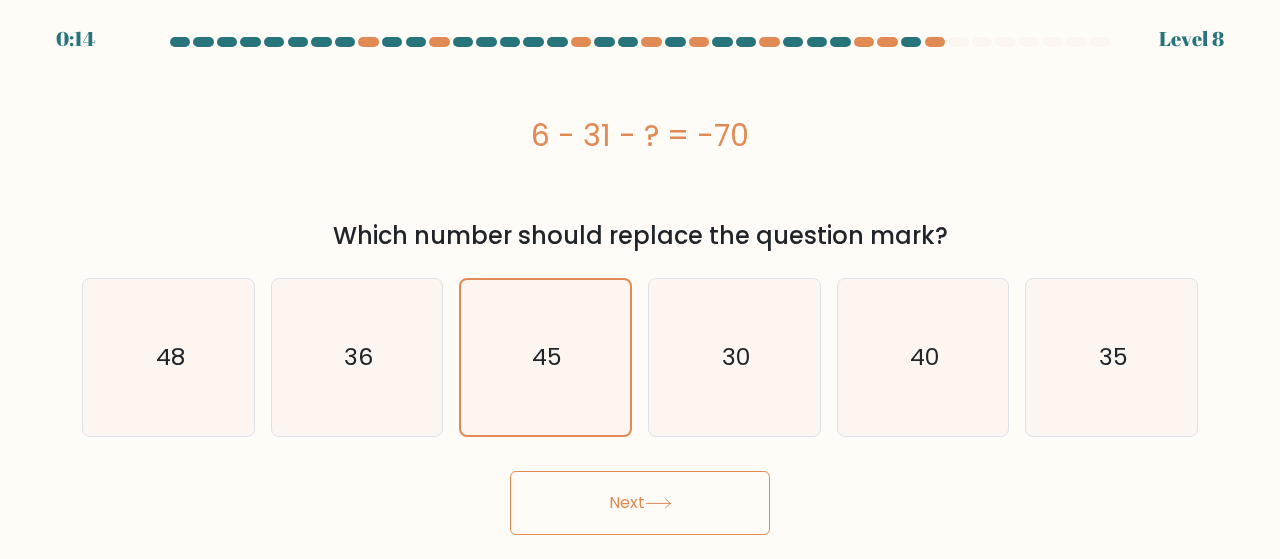 click on "Next" at bounding box center [640, 503] 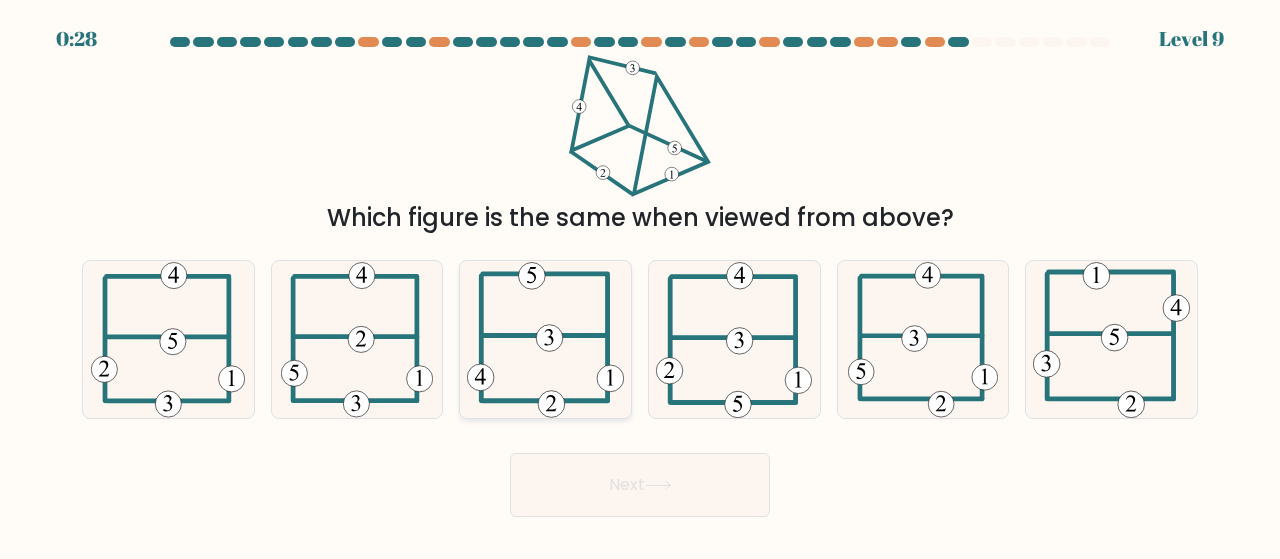 click 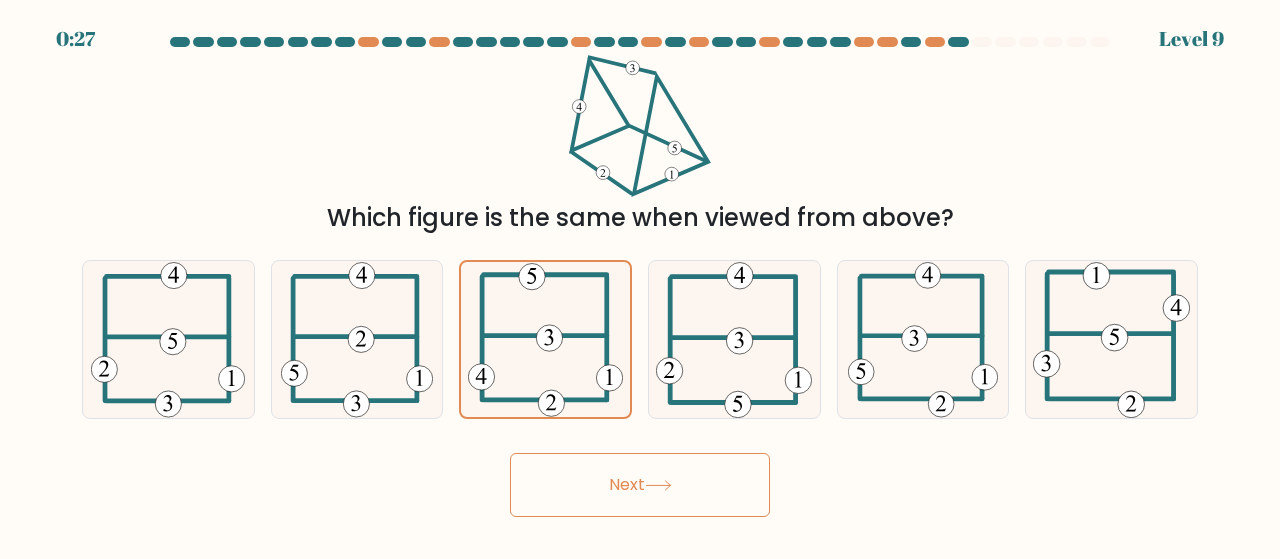 click on "Next" at bounding box center [640, 485] 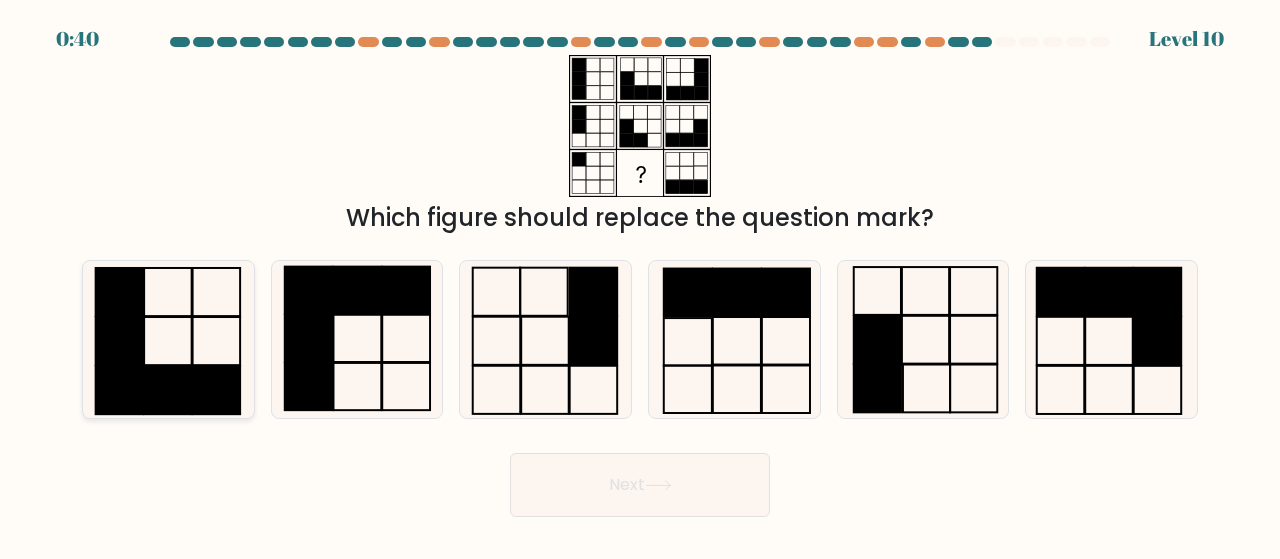 click 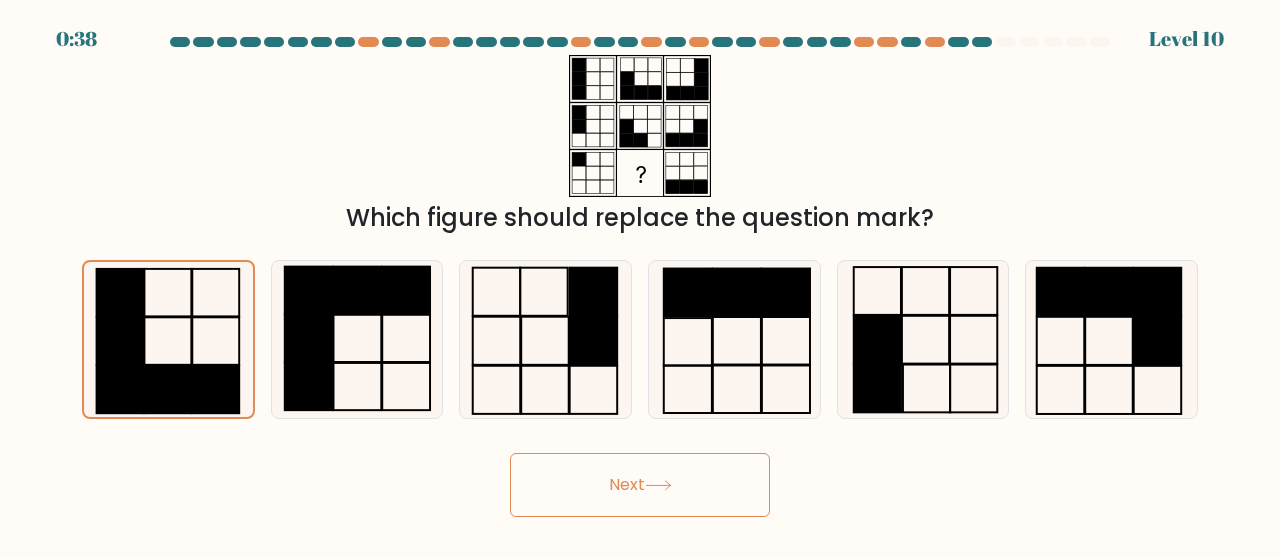 click on "Next" at bounding box center [640, 485] 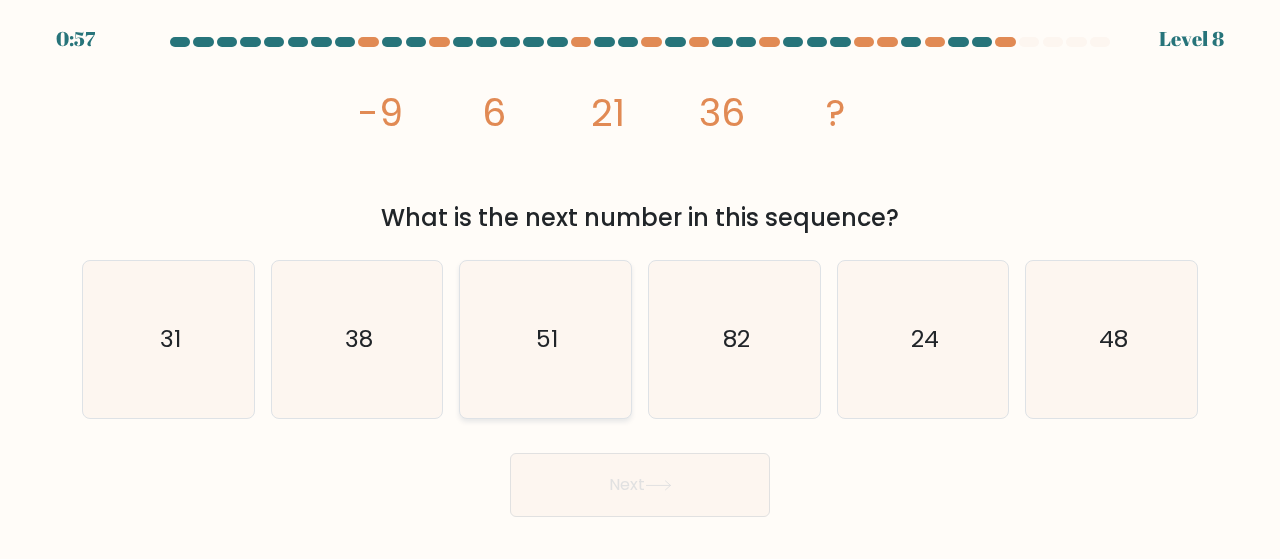 click on "51" 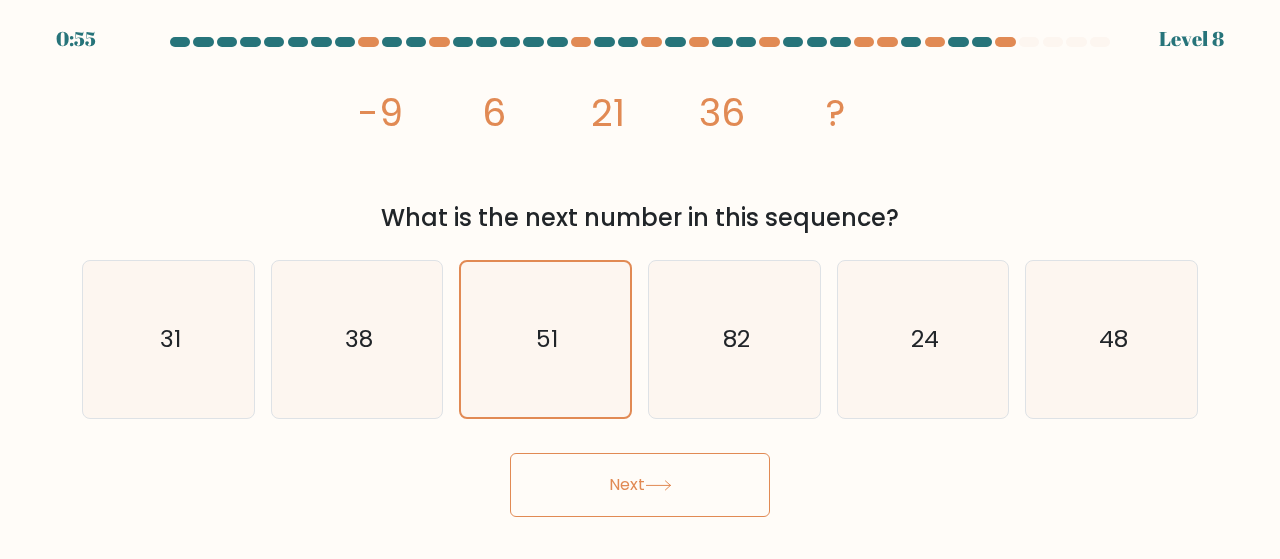 click on "Next" at bounding box center [640, 485] 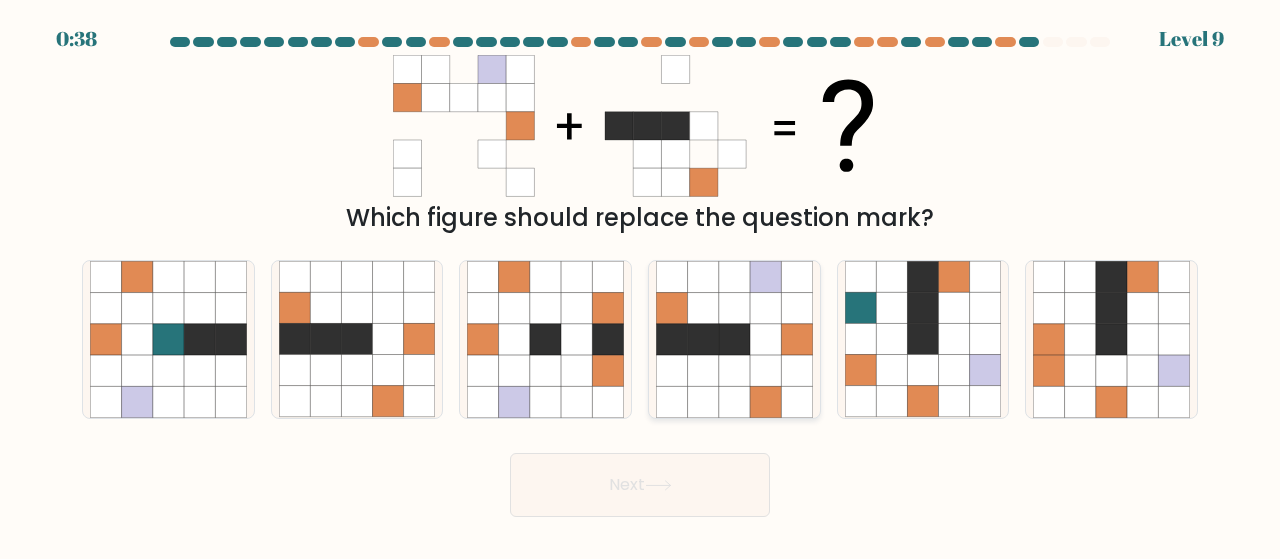 click 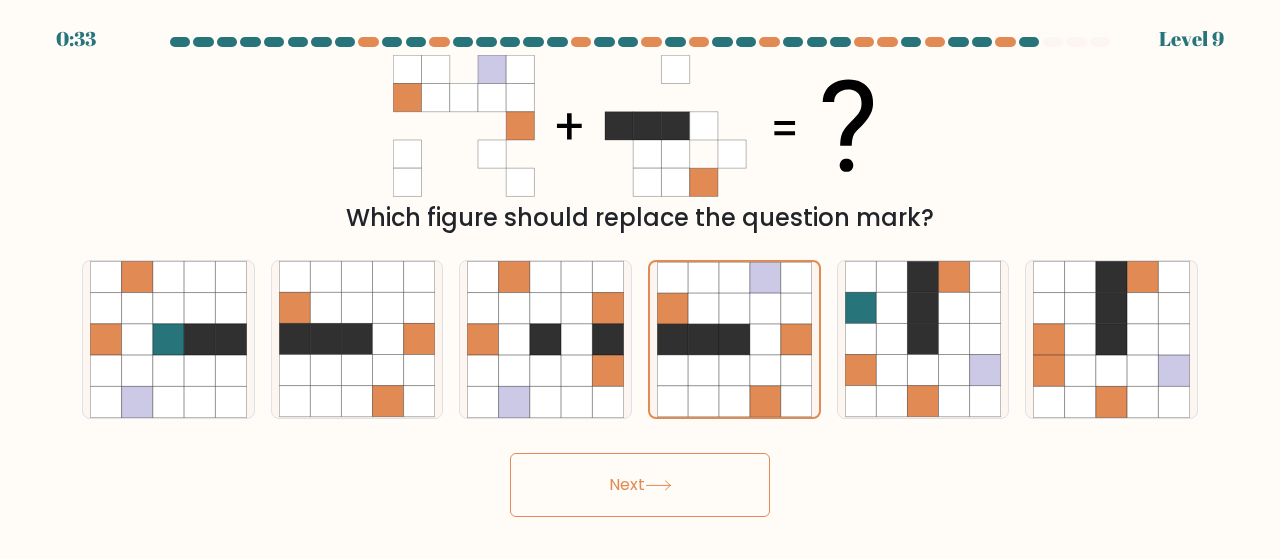 click on "Next" at bounding box center [640, 485] 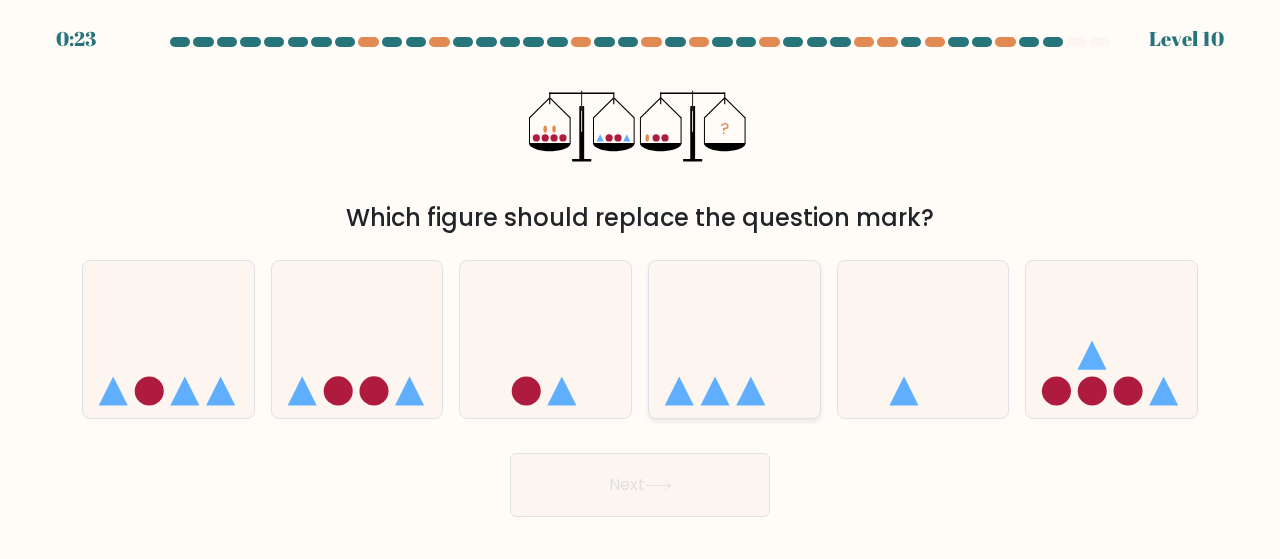click 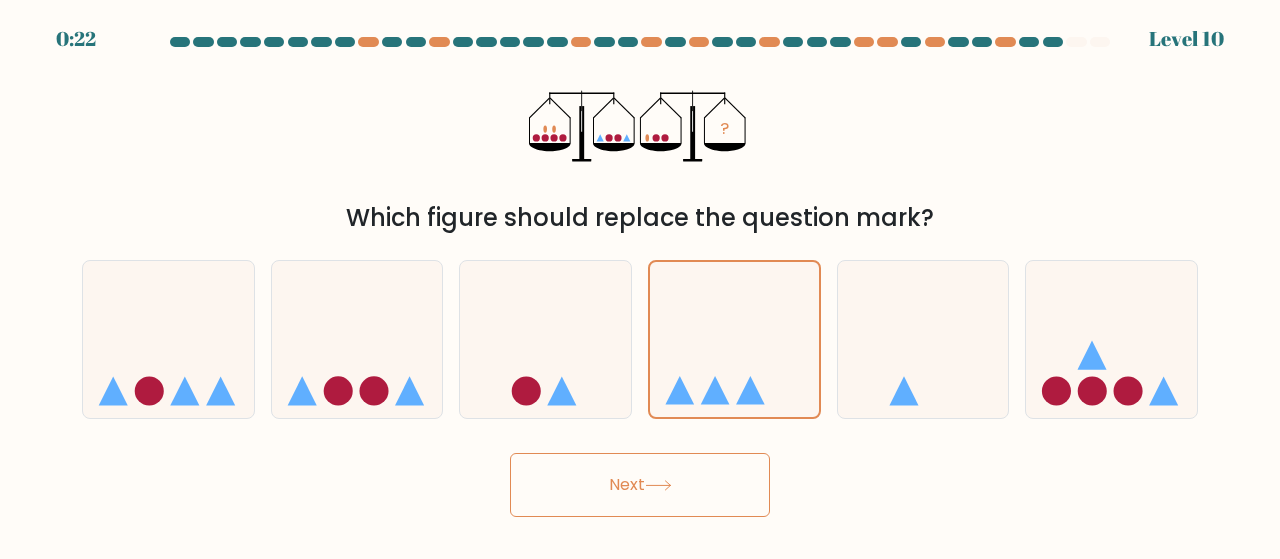 click on "Next" at bounding box center [640, 485] 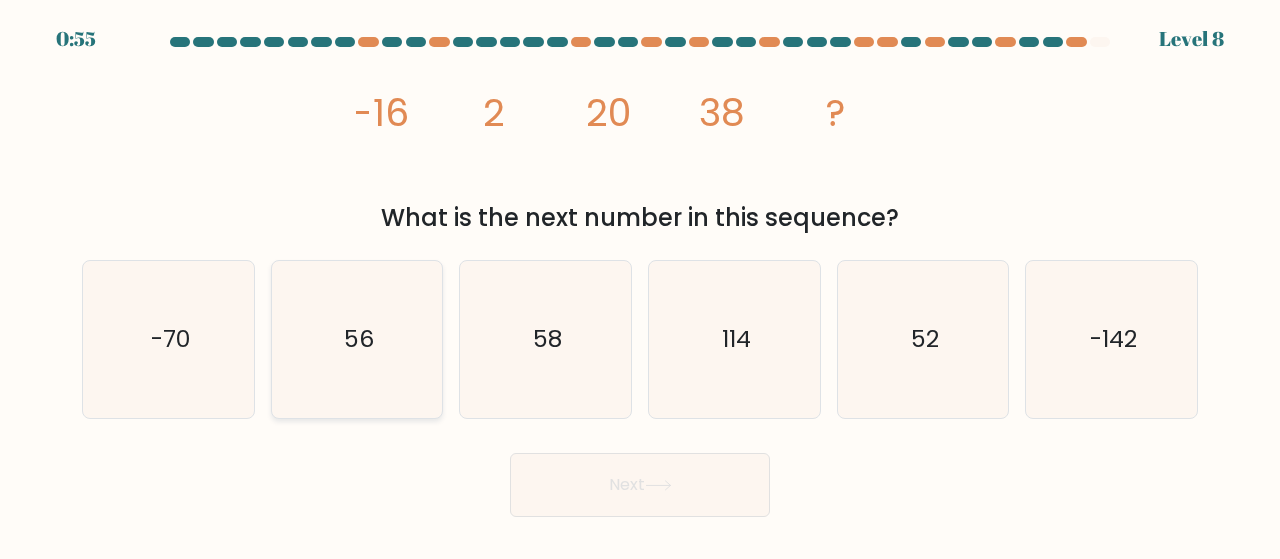 click on "56" 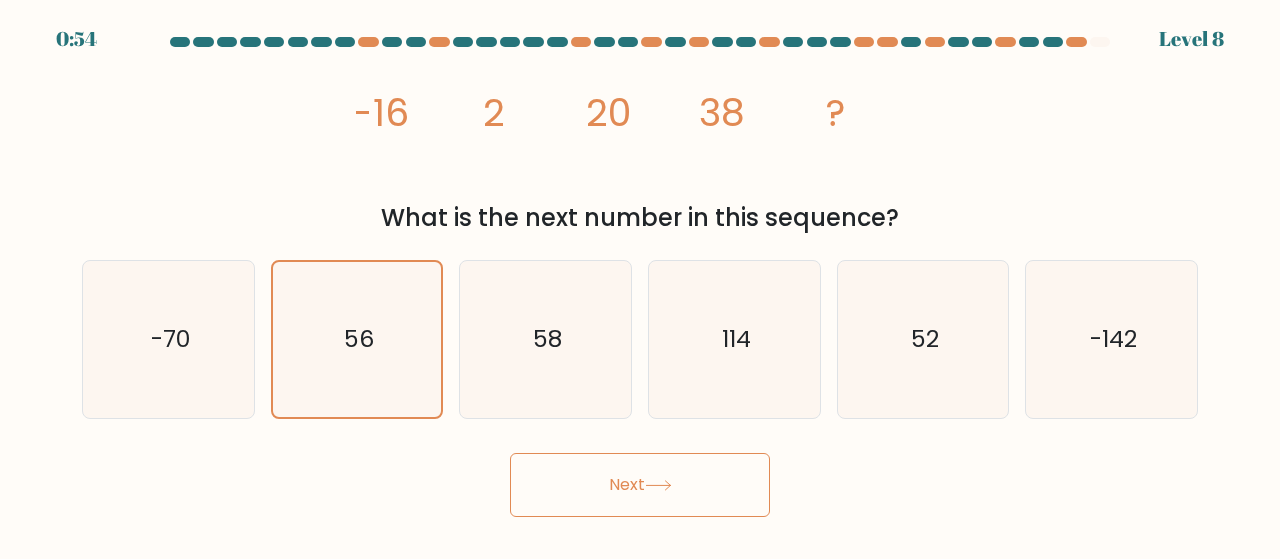 click on "Next" at bounding box center (640, 485) 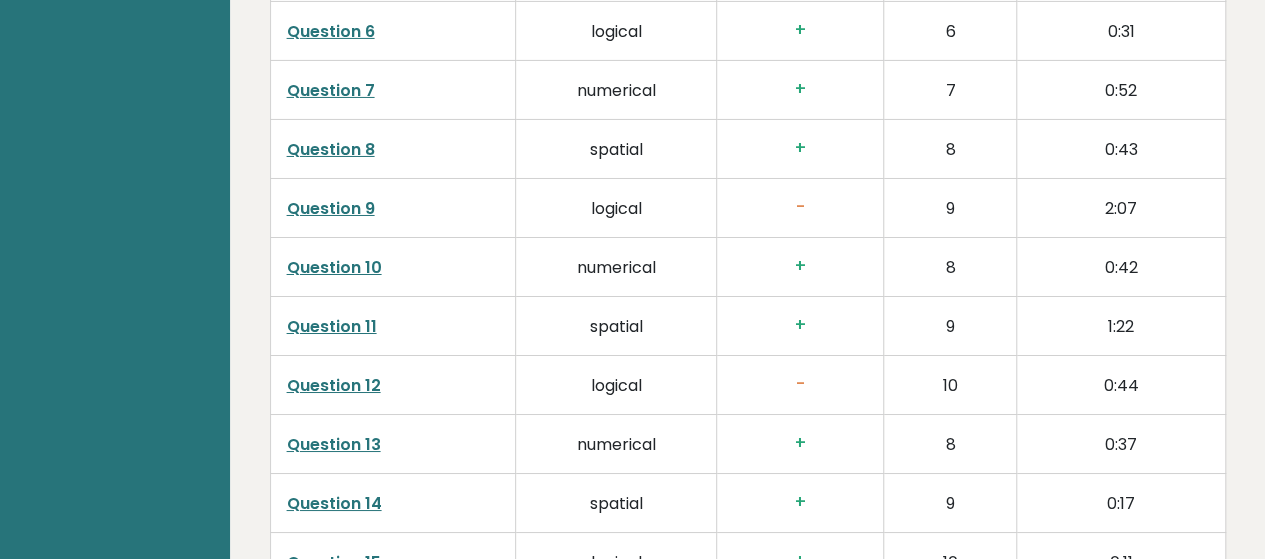 scroll, scrollTop: 3500, scrollLeft: 0, axis: vertical 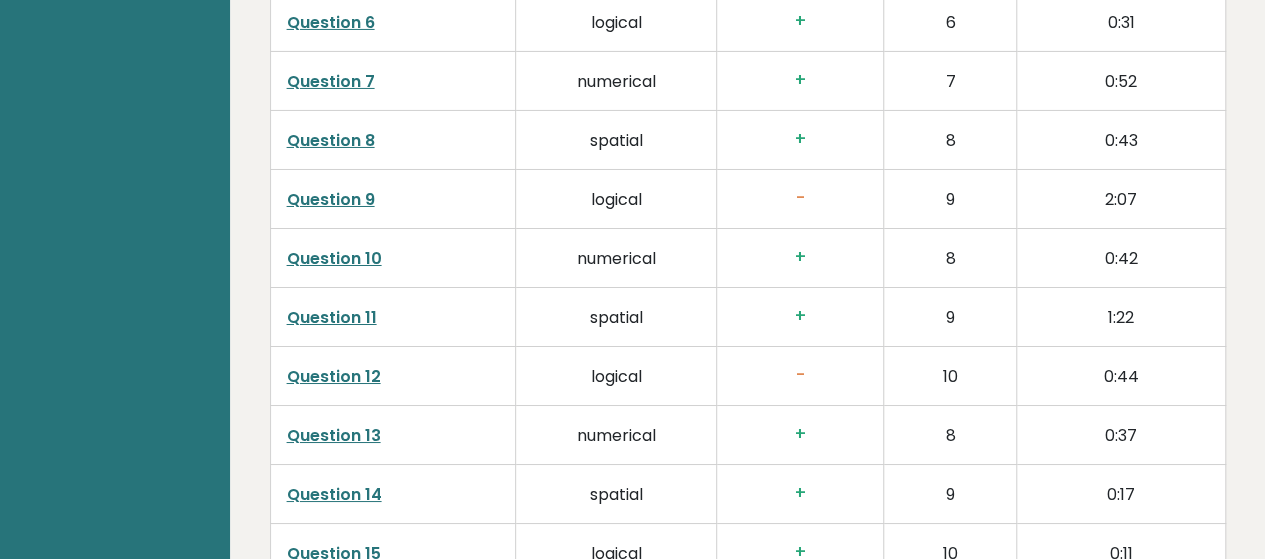 click on "Question
9" at bounding box center (331, 199) 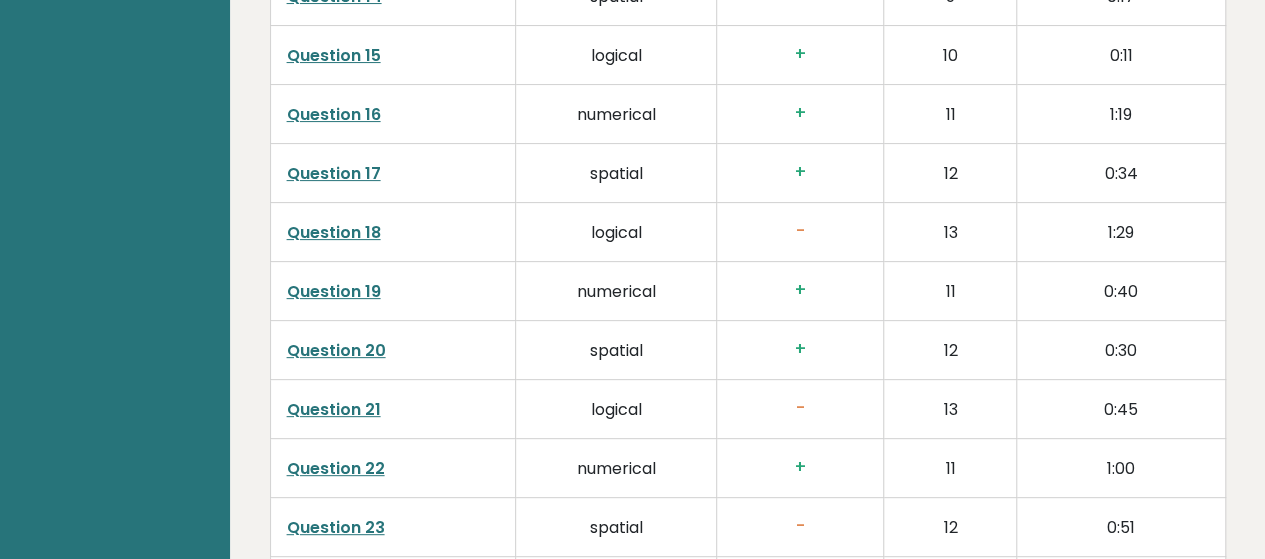 scroll, scrollTop: 4000, scrollLeft: 0, axis: vertical 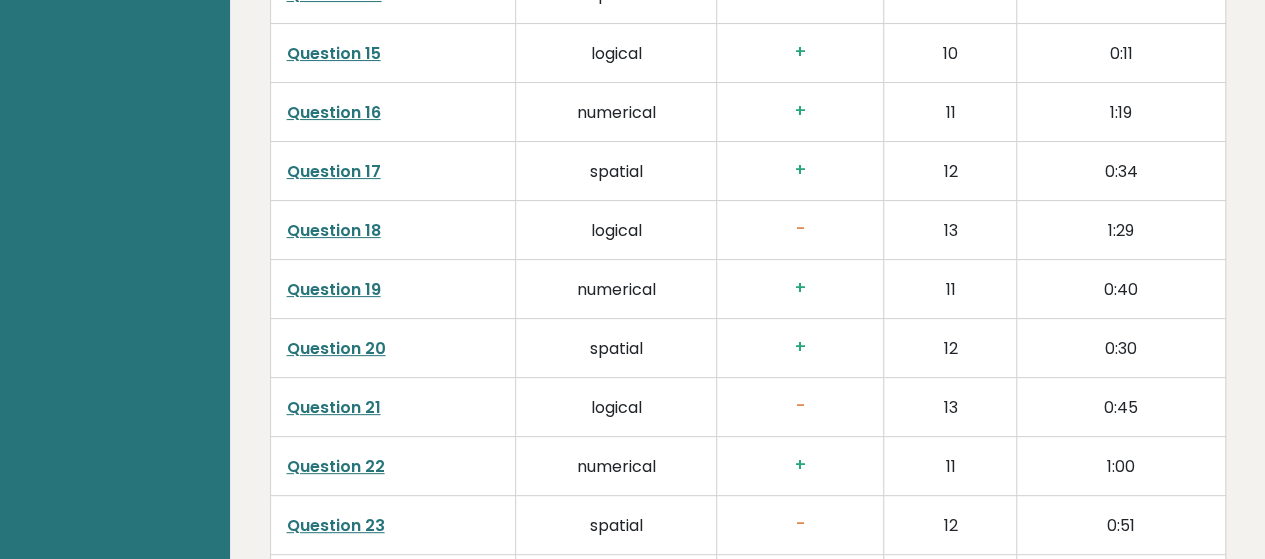 click on "Question
18" at bounding box center [334, 230] 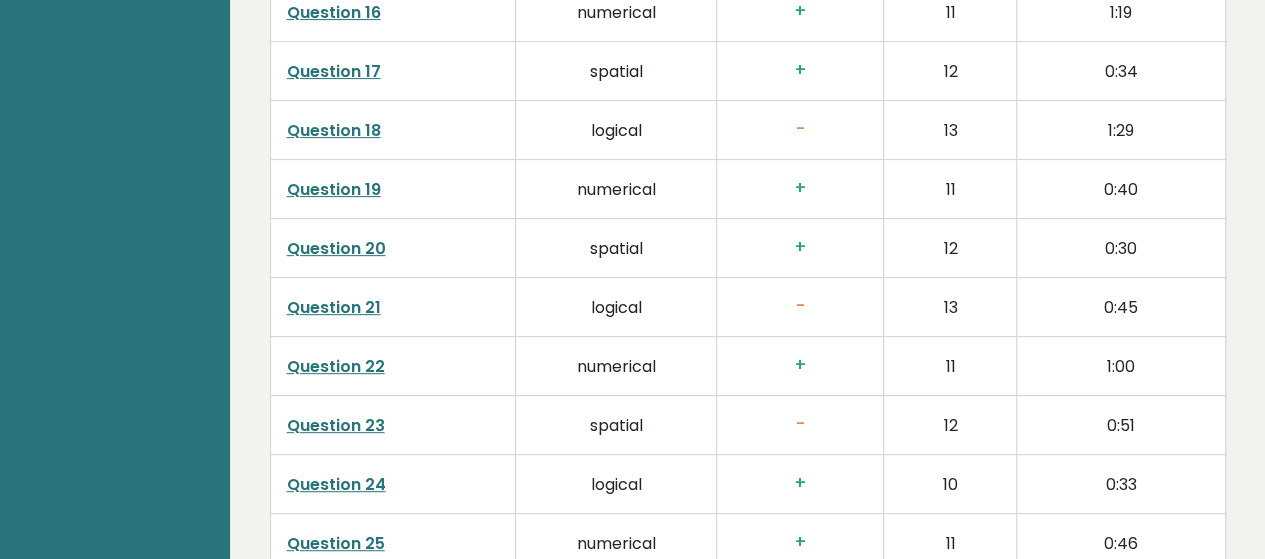 click on "Question
21" at bounding box center (334, 307) 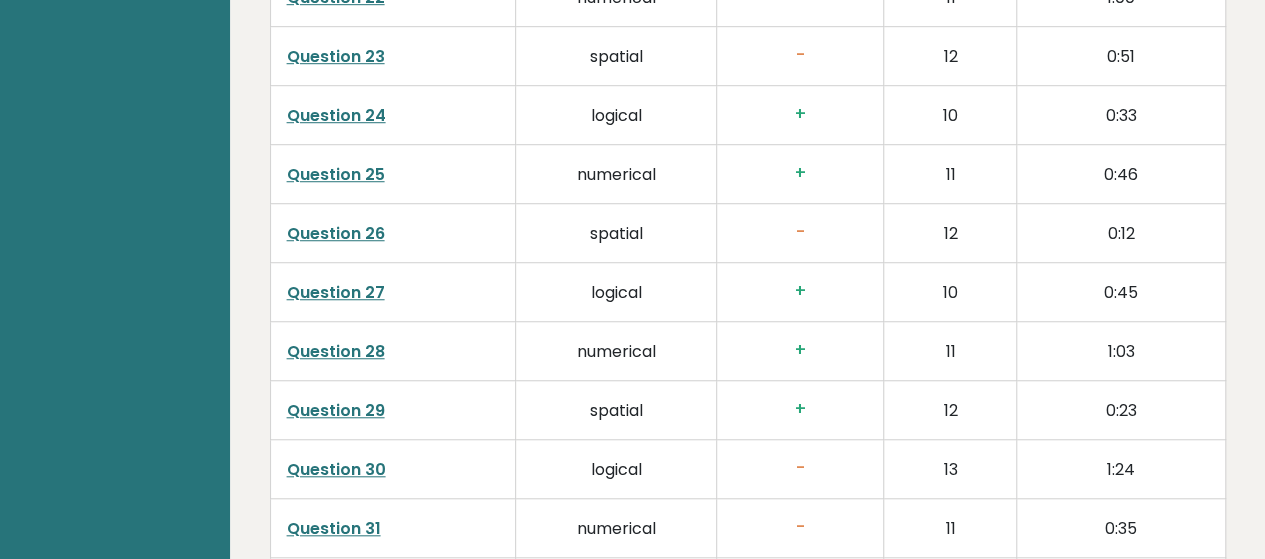 scroll, scrollTop: 4500, scrollLeft: 0, axis: vertical 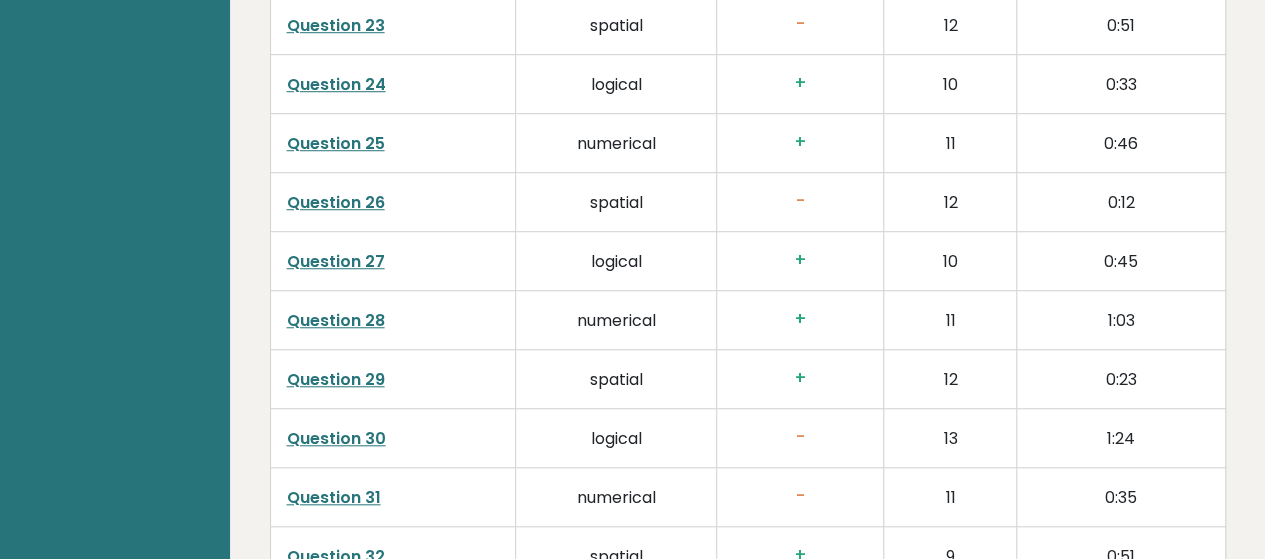 click on "Question
26" at bounding box center [336, 202] 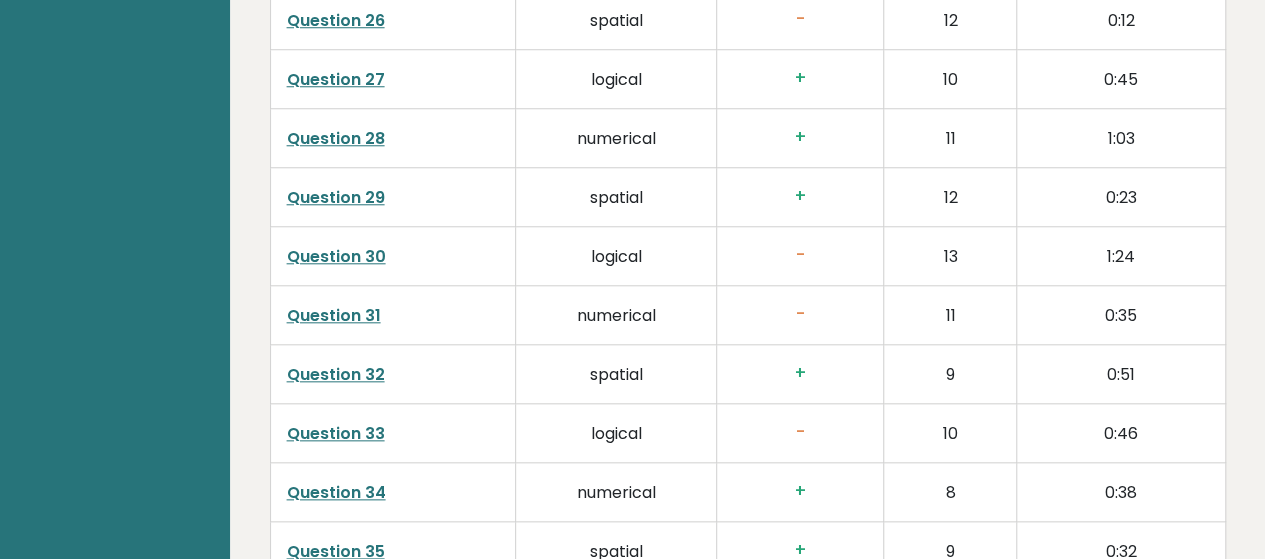 scroll, scrollTop: 4700, scrollLeft: 0, axis: vertical 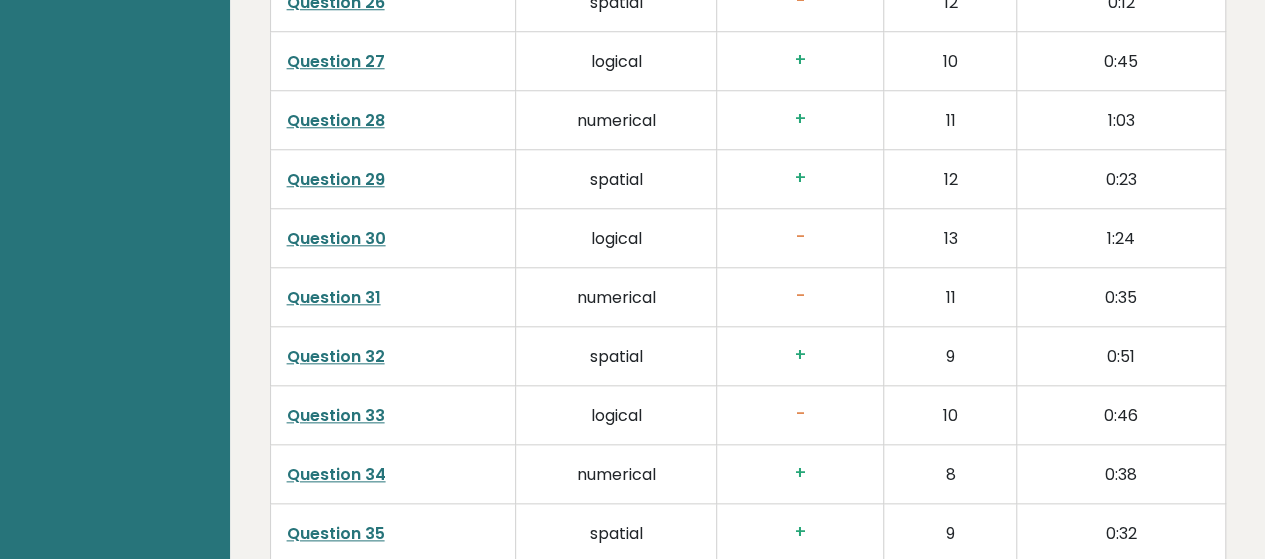 click on "Question
30" at bounding box center [336, 238] 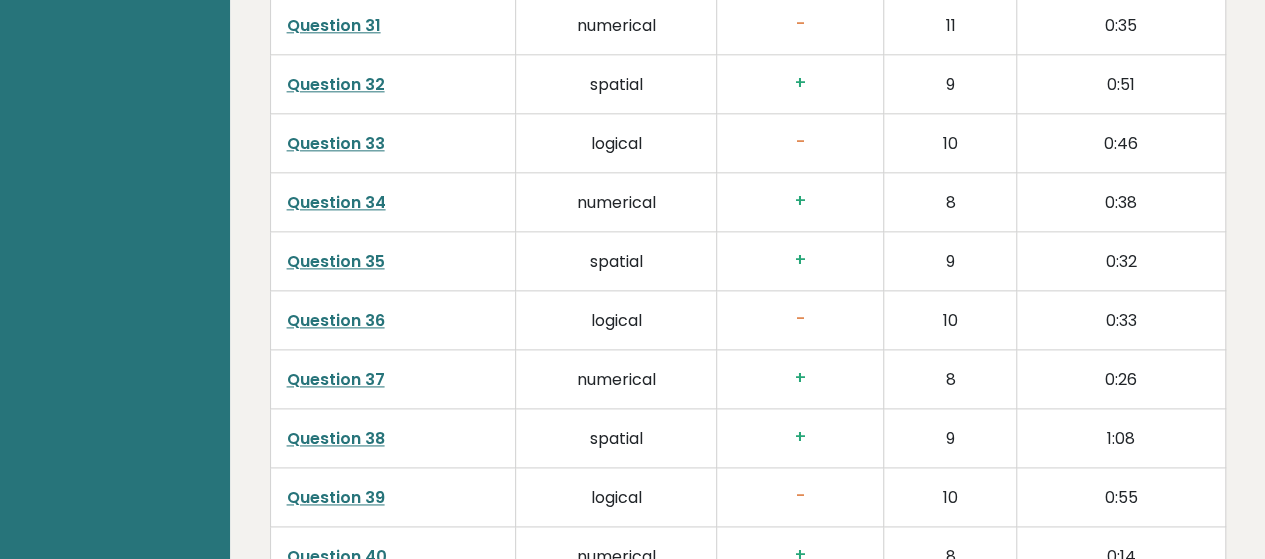 scroll, scrollTop: 5000, scrollLeft: 0, axis: vertical 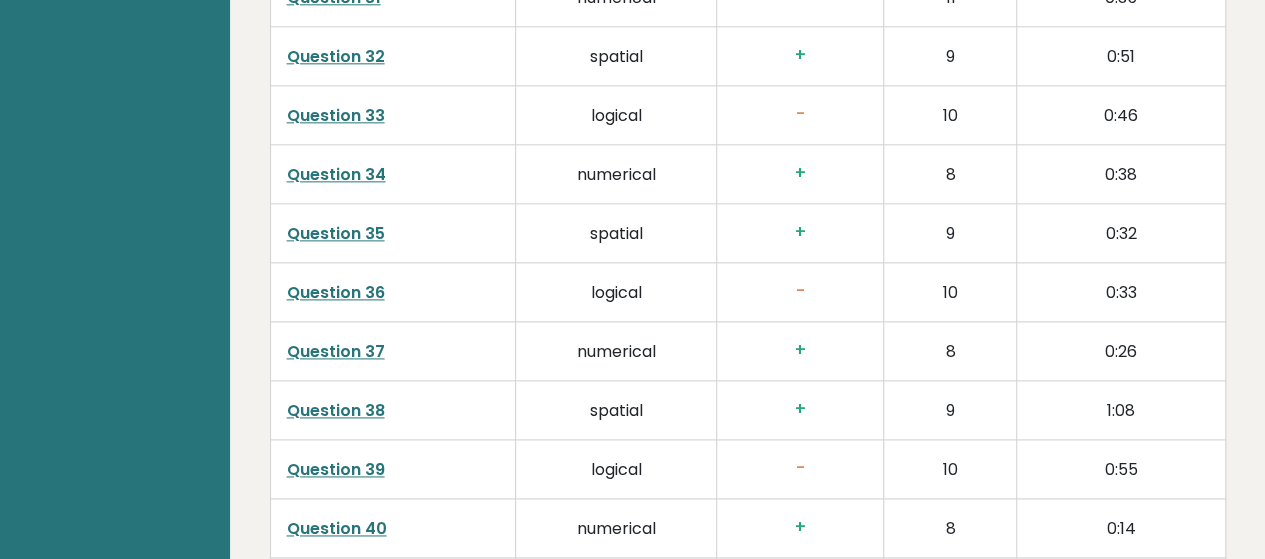 click on "Question
36" at bounding box center [336, 292] 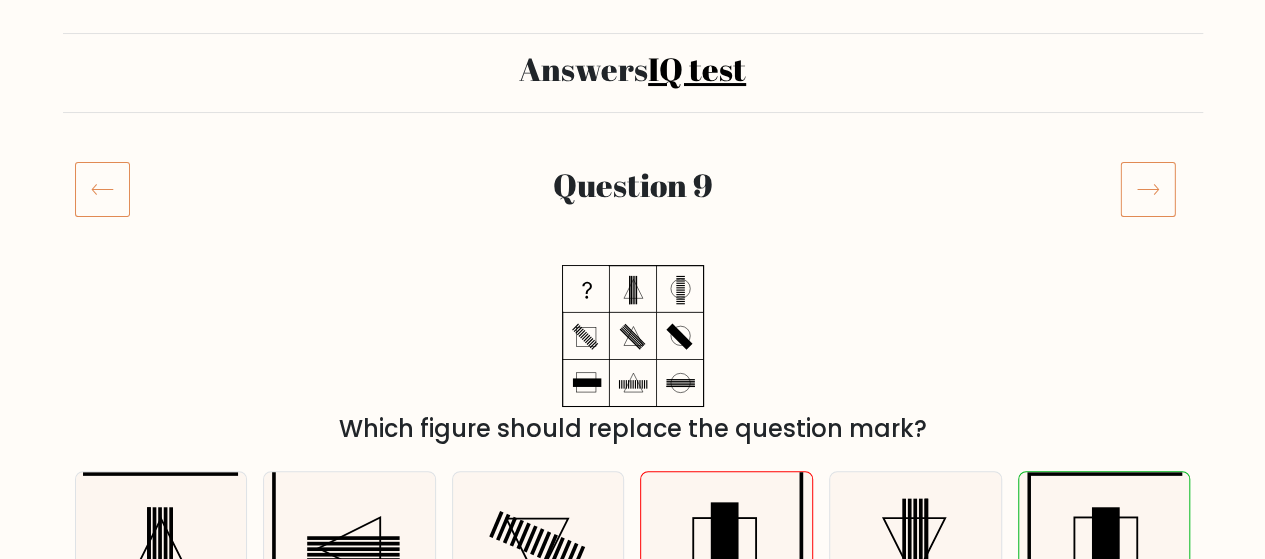 scroll, scrollTop: 100, scrollLeft: 0, axis: vertical 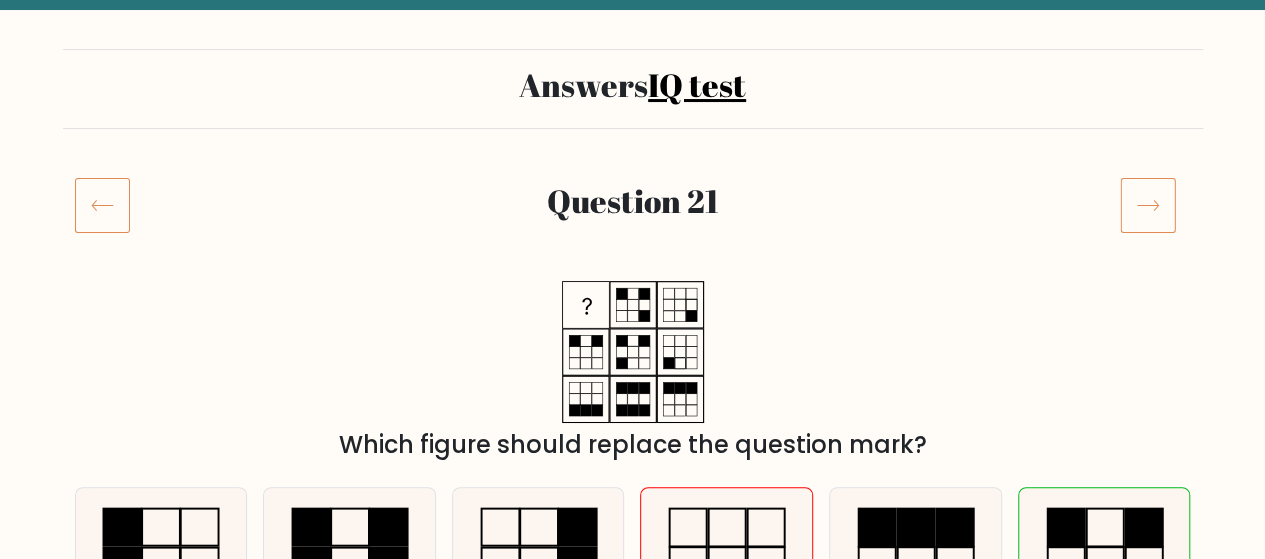click 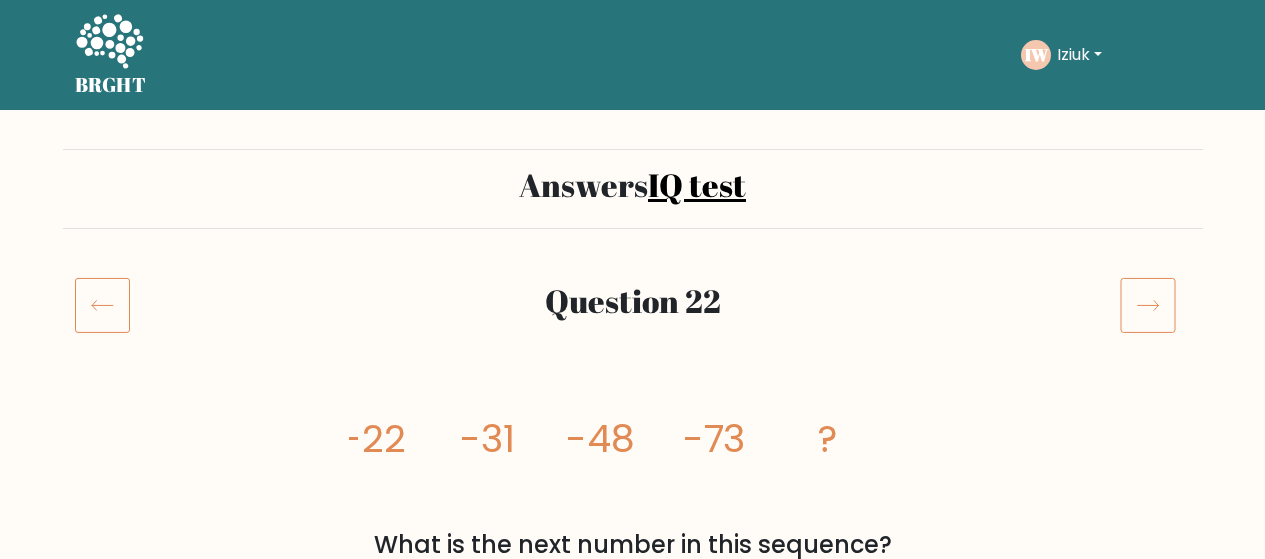 scroll, scrollTop: 0, scrollLeft: 0, axis: both 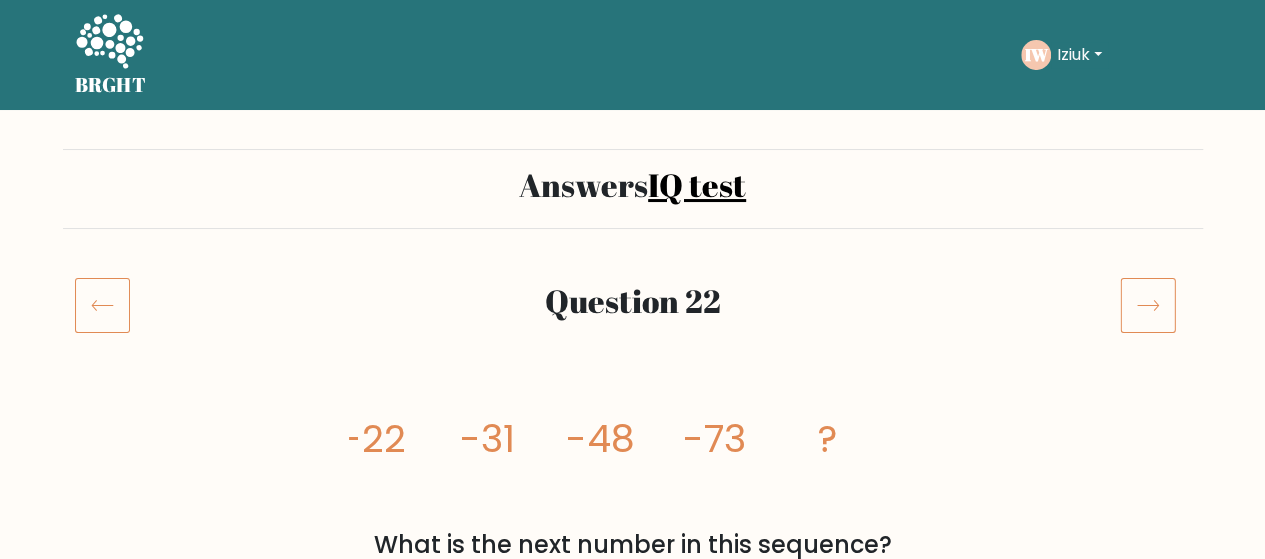 click 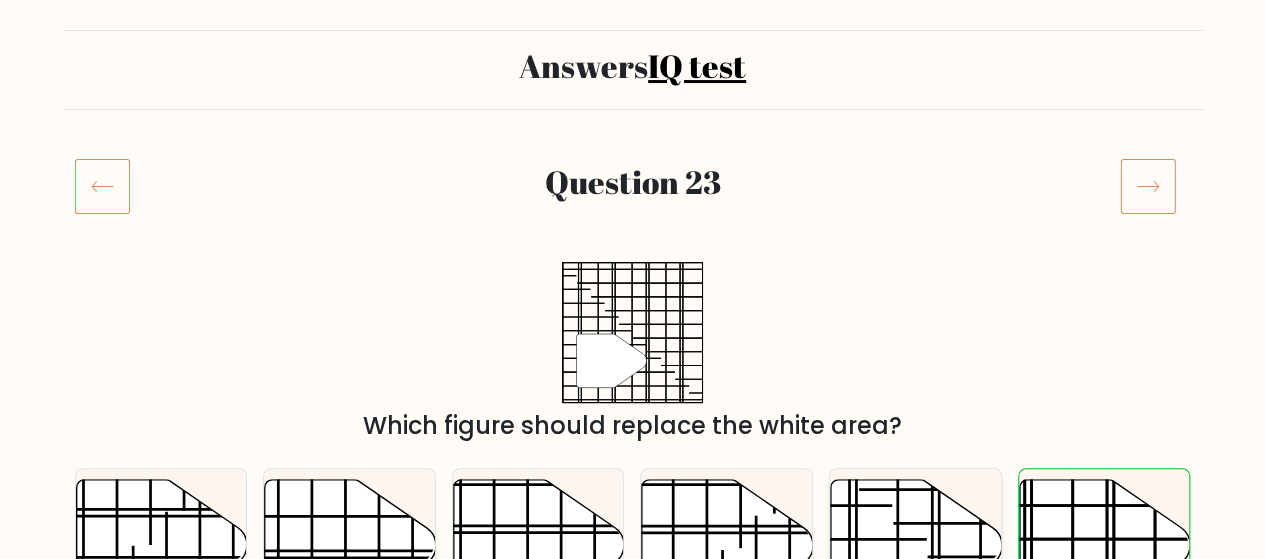 scroll, scrollTop: 100, scrollLeft: 0, axis: vertical 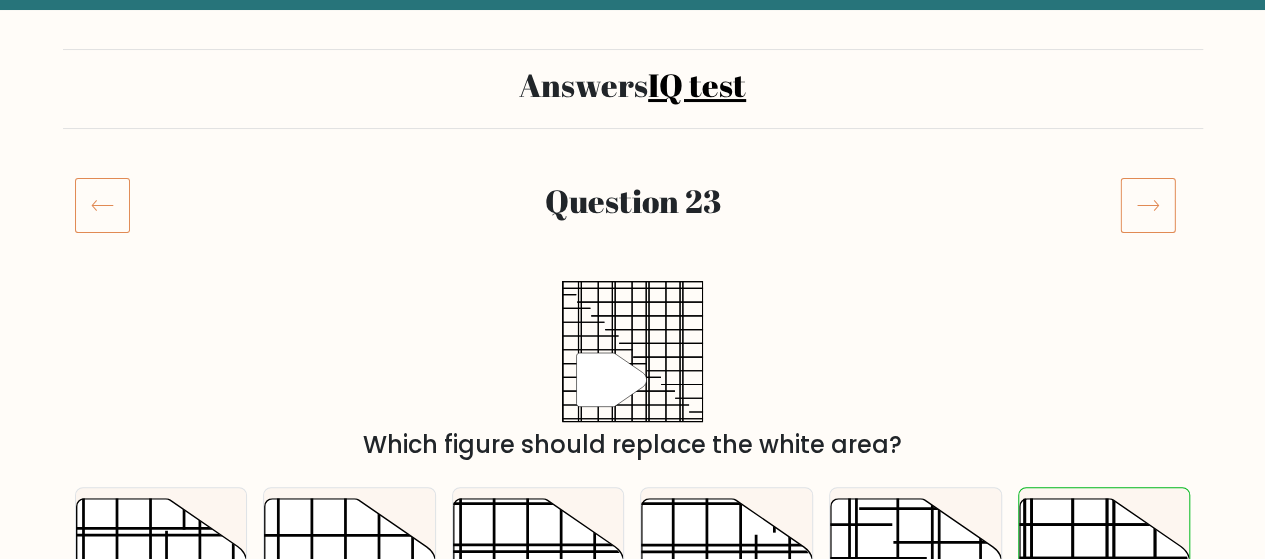 click 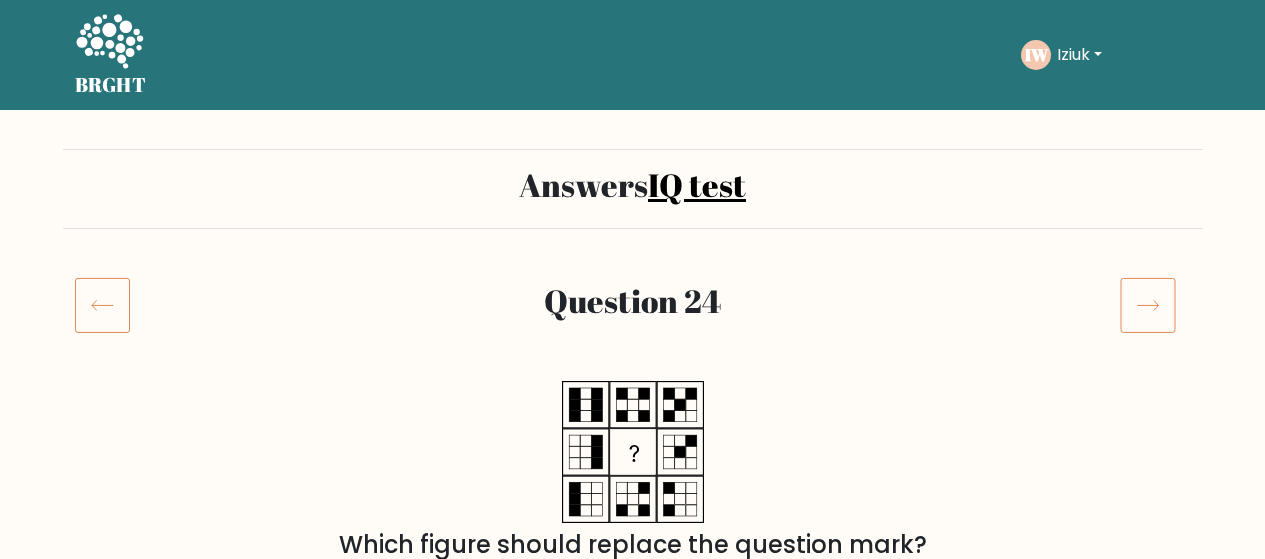 scroll, scrollTop: 0, scrollLeft: 0, axis: both 